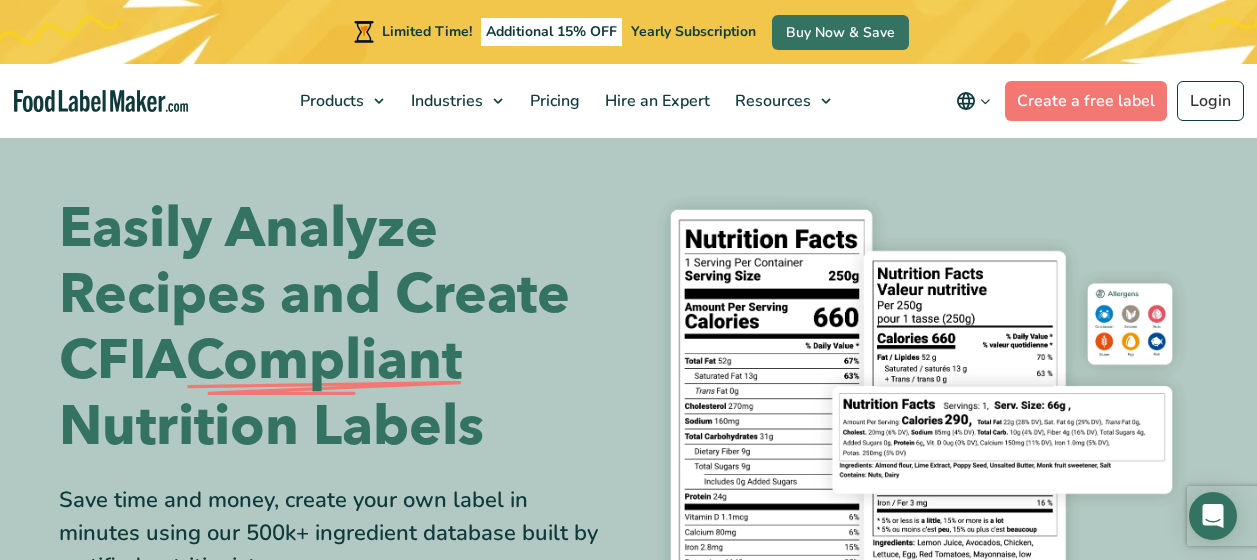 scroll, scrollTop: 0, scrollLeft: 0, axis: both 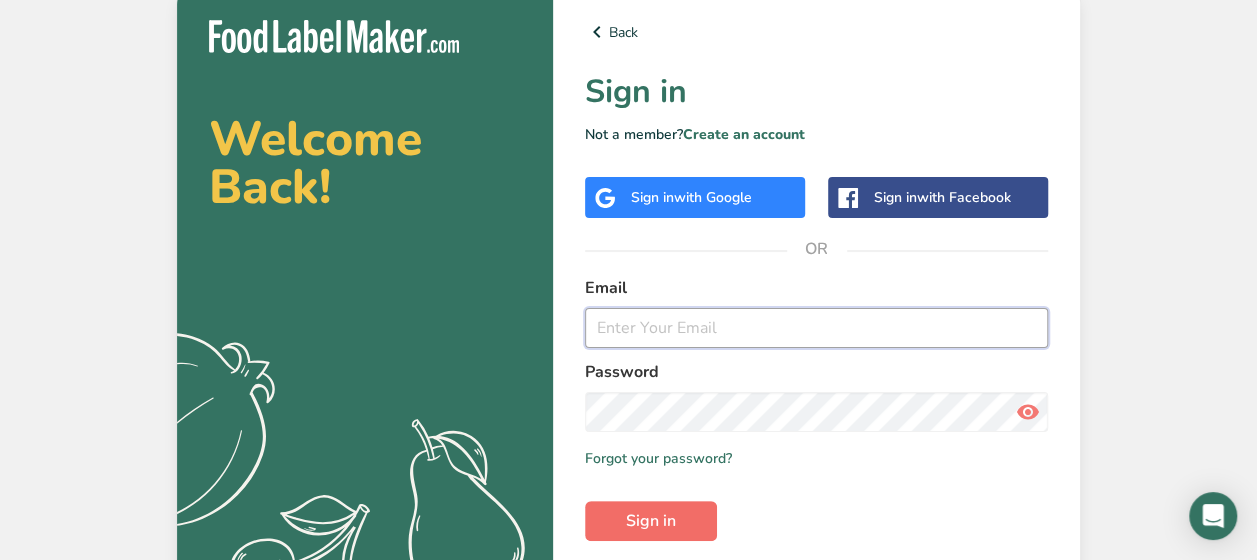 type on "[EMAIL]" 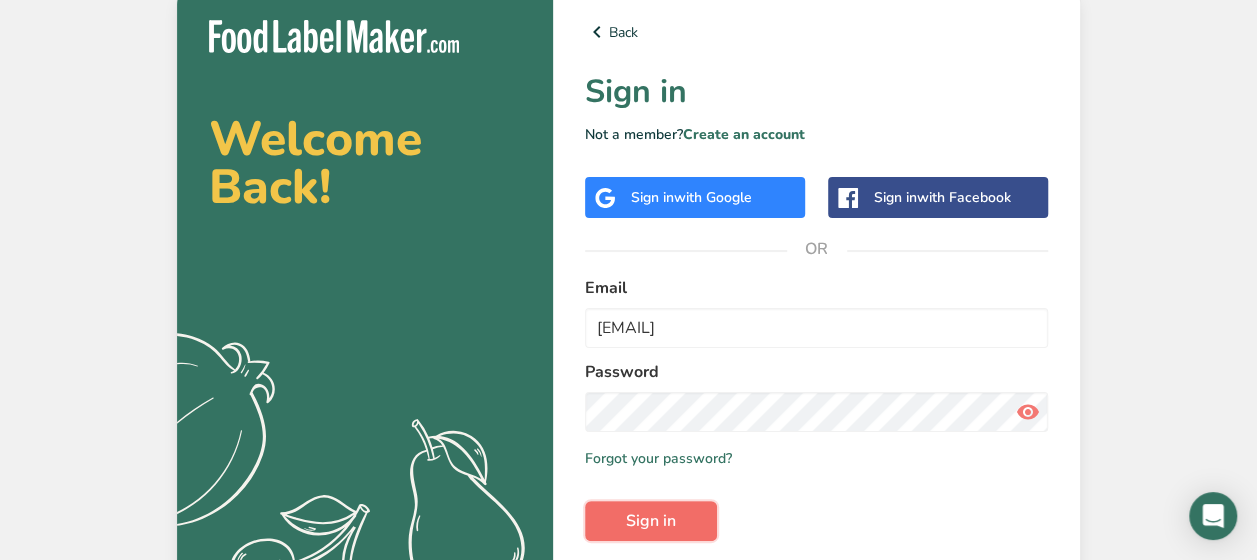 click on "Sign in" at bounding box center [651, 521] 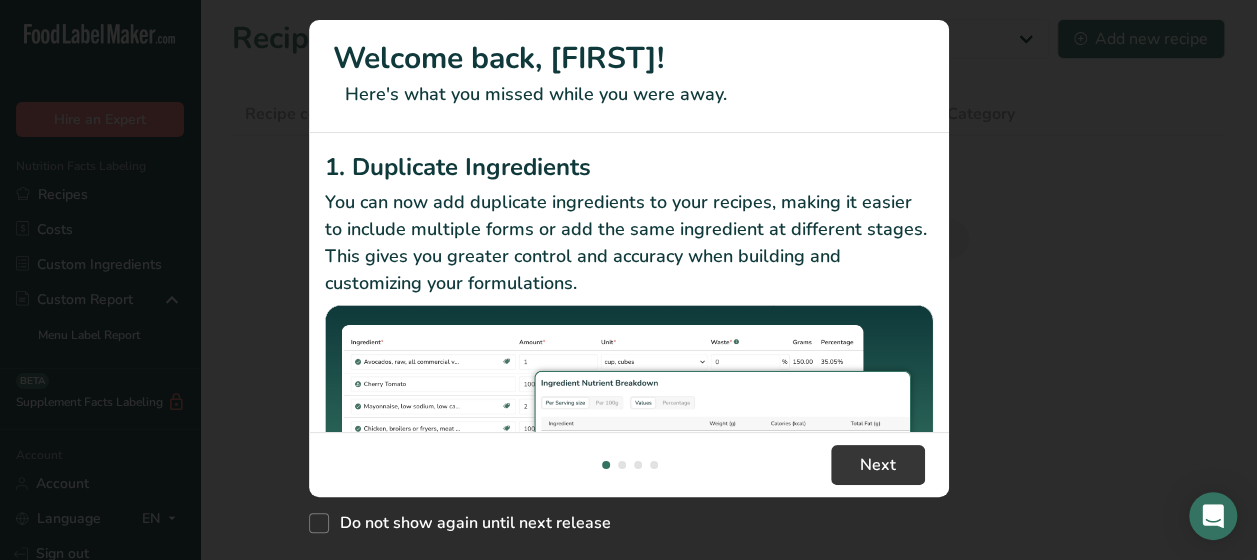 click on "Welcome back, [FIRST]!" at bounding box center (629, 58) 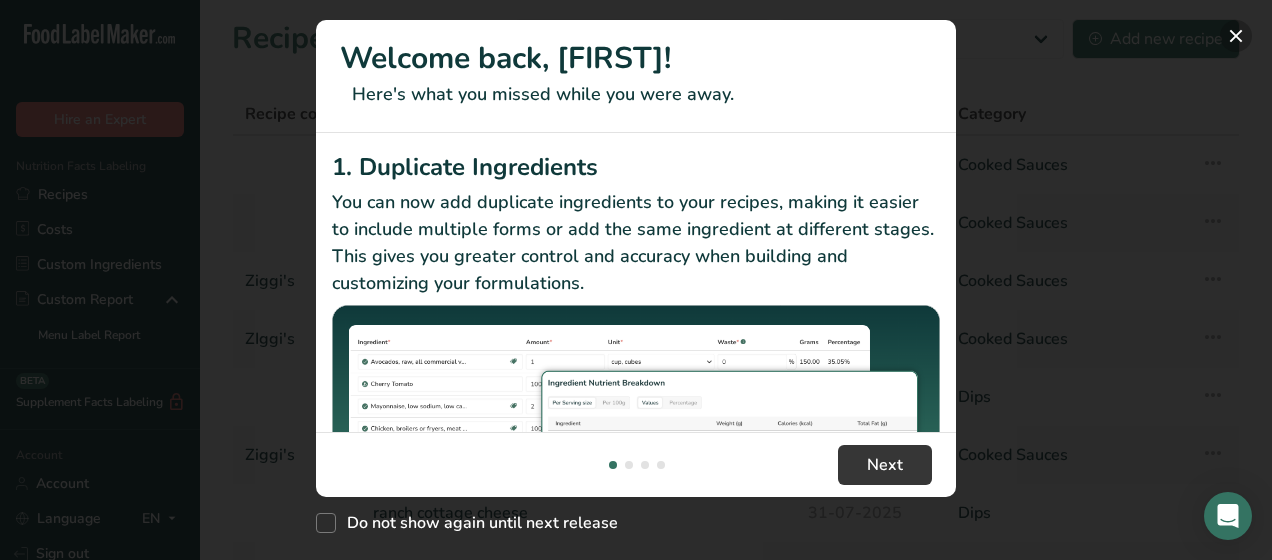 click at bounding box center [1236, 36] 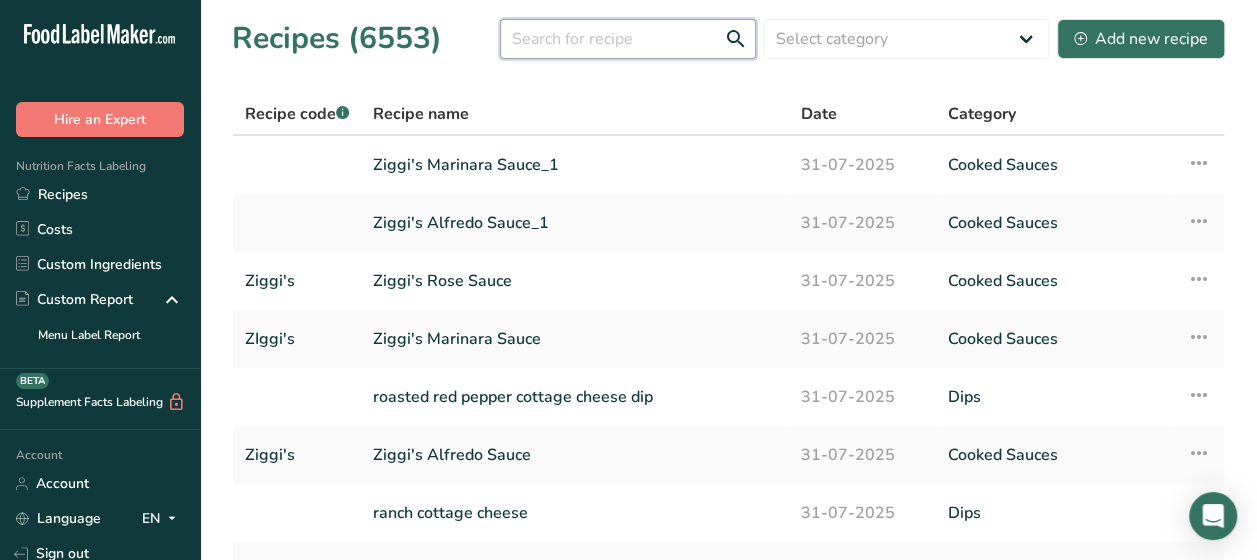 click at bounding box center [628, 39] 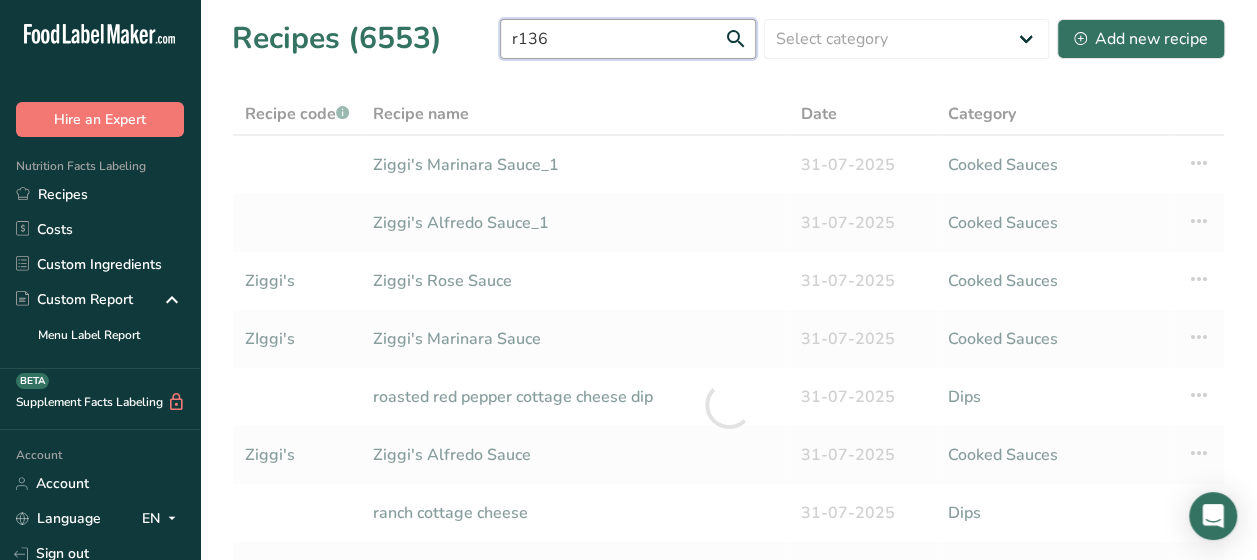 type on "r136" 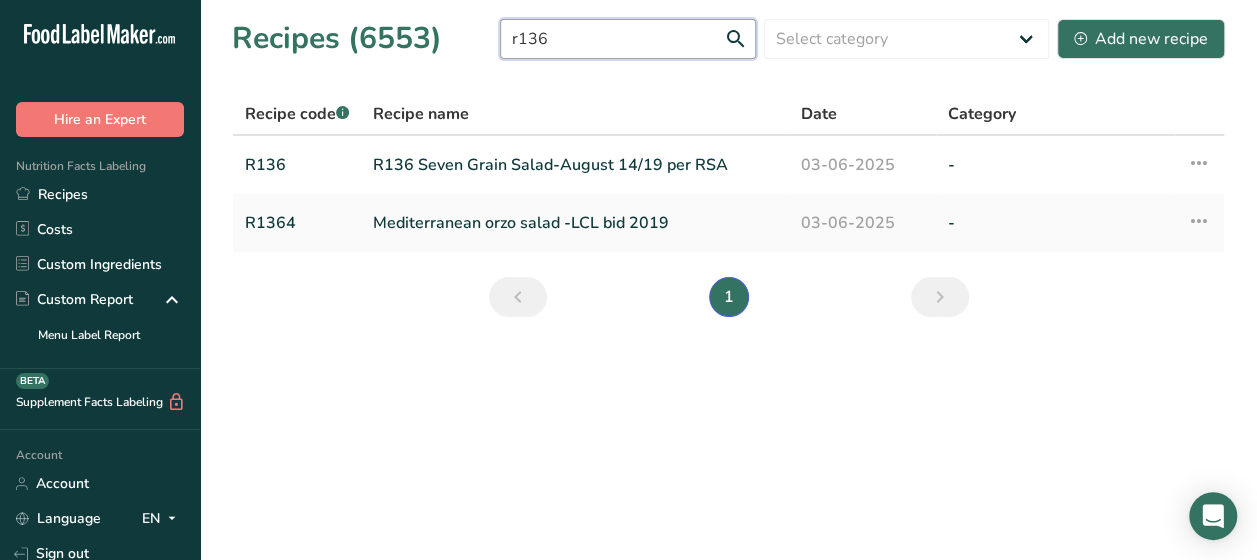 scroll, scrollTop: 0, scrollLeft: 0, axis: both 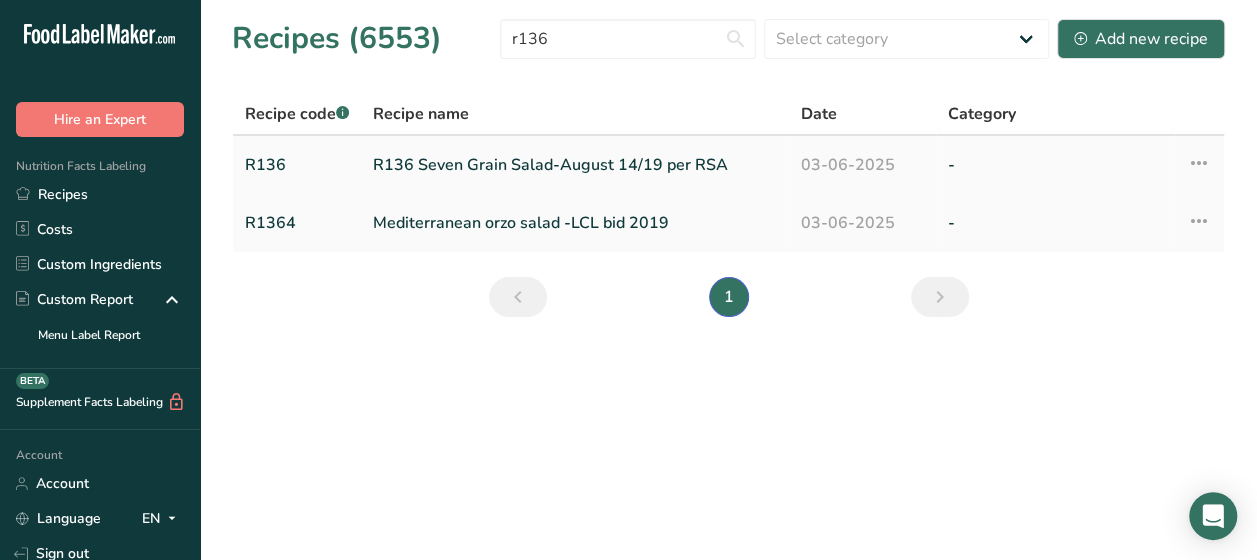 click on "R136  Seven Grain Salad-August 14/19 per RSA" at bounding box center (575, 165) 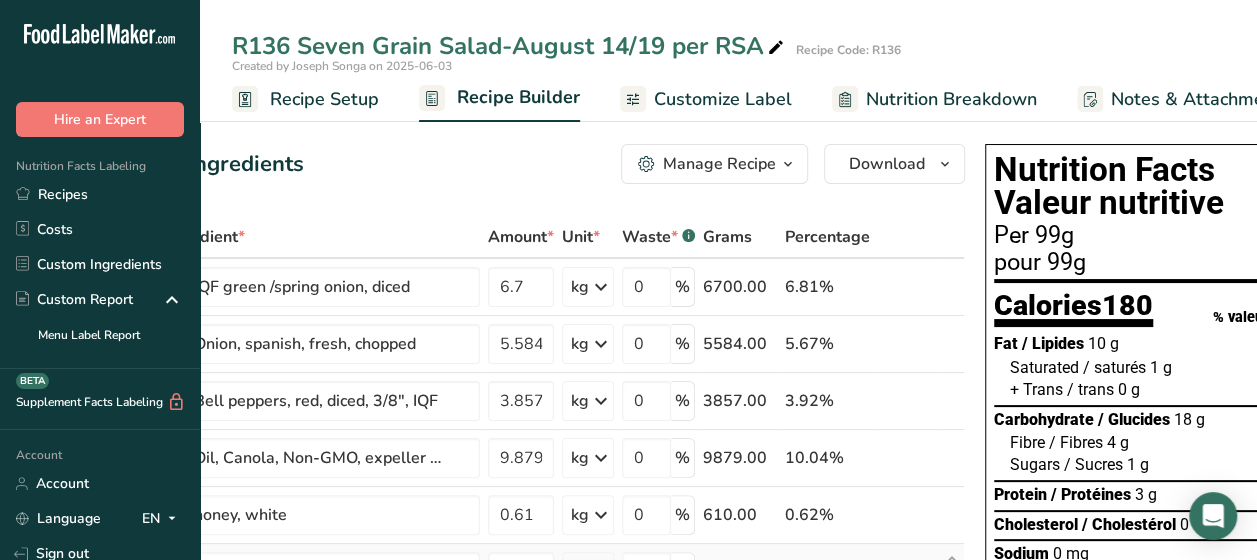 scroll, scrollTop: 0, scrollLeft: 206, axis: horizontal 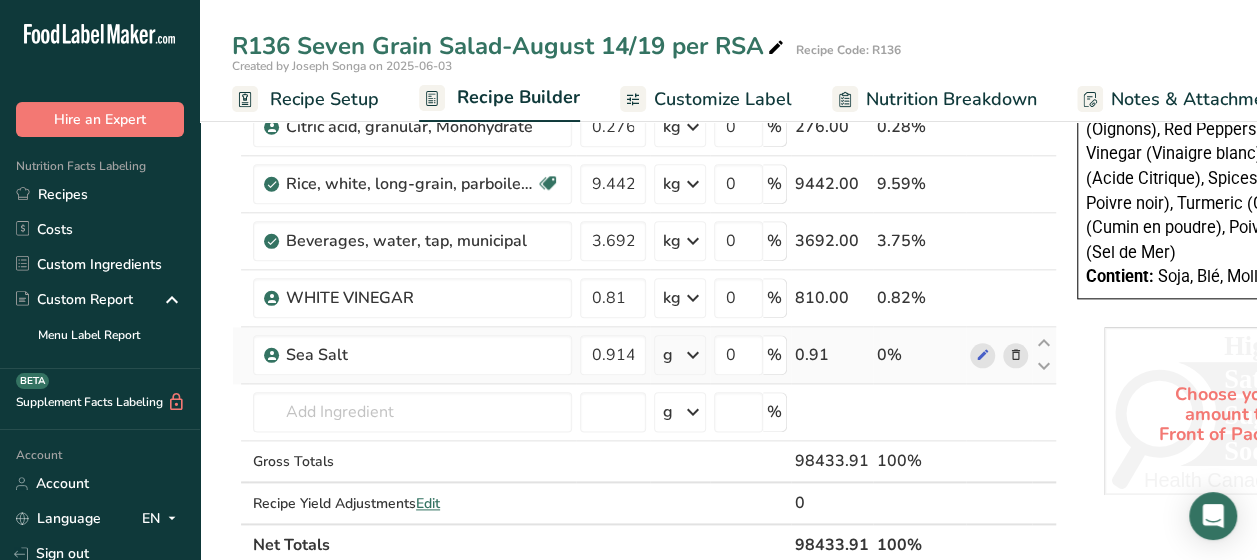click at bounding box center (1016, 355) 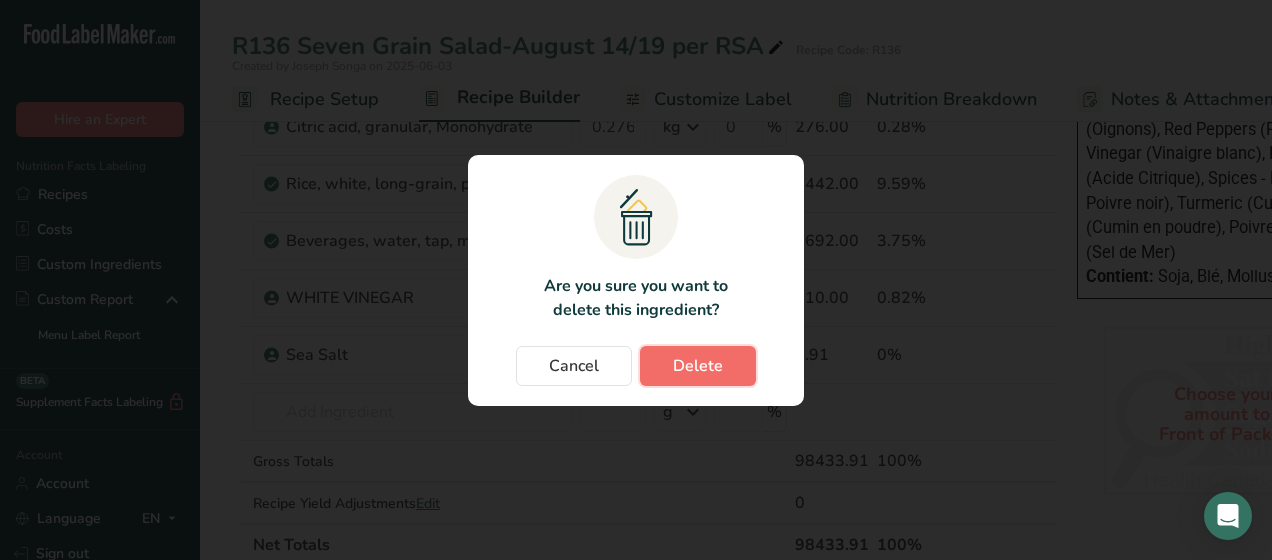 click on "Delete" at bounding box center (698, 366) 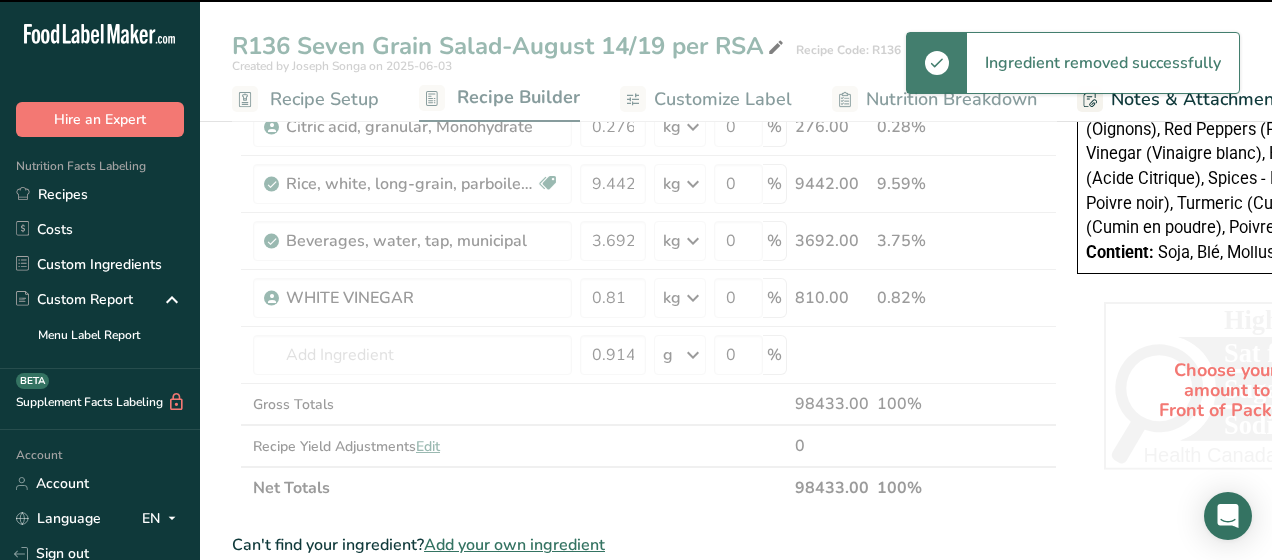 type 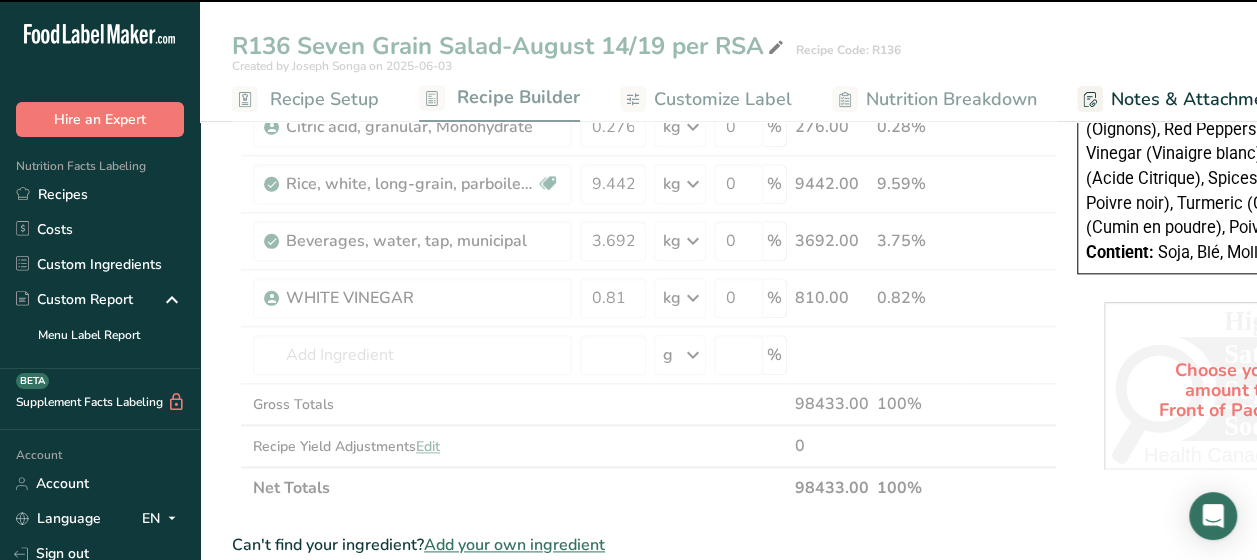 click at bounding box center (644, -145) 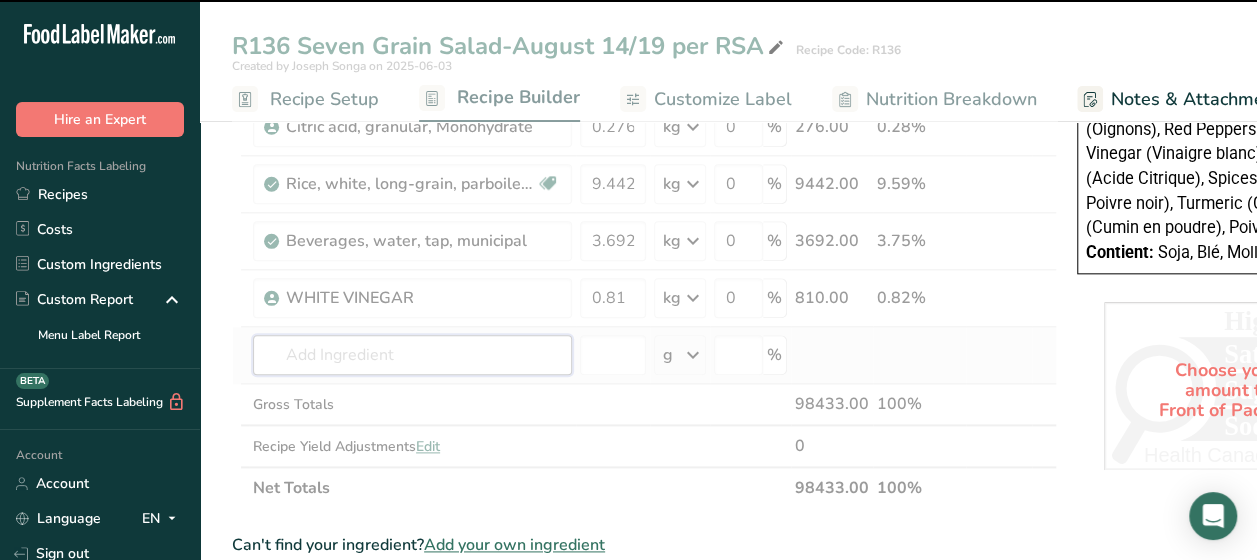 click at bounding box center (412, 355) 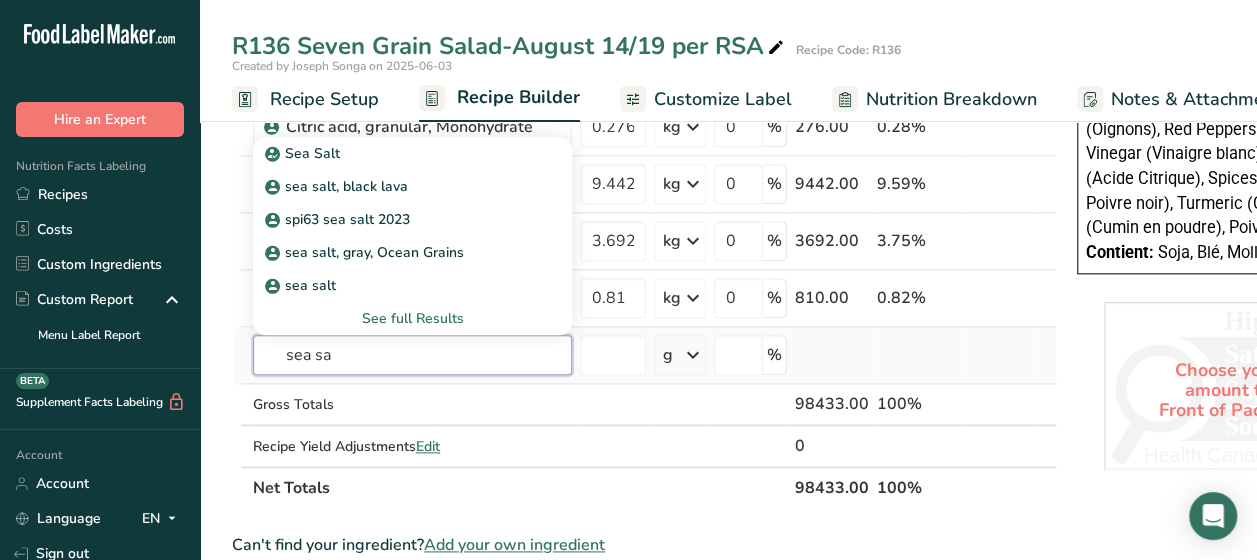 type on "sea sa" 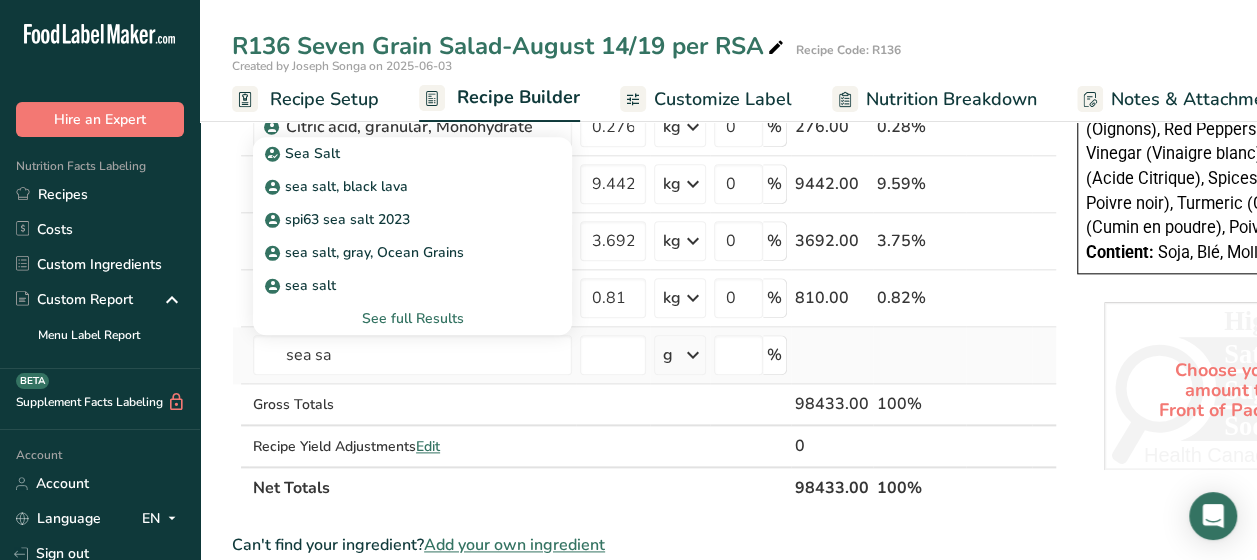 type 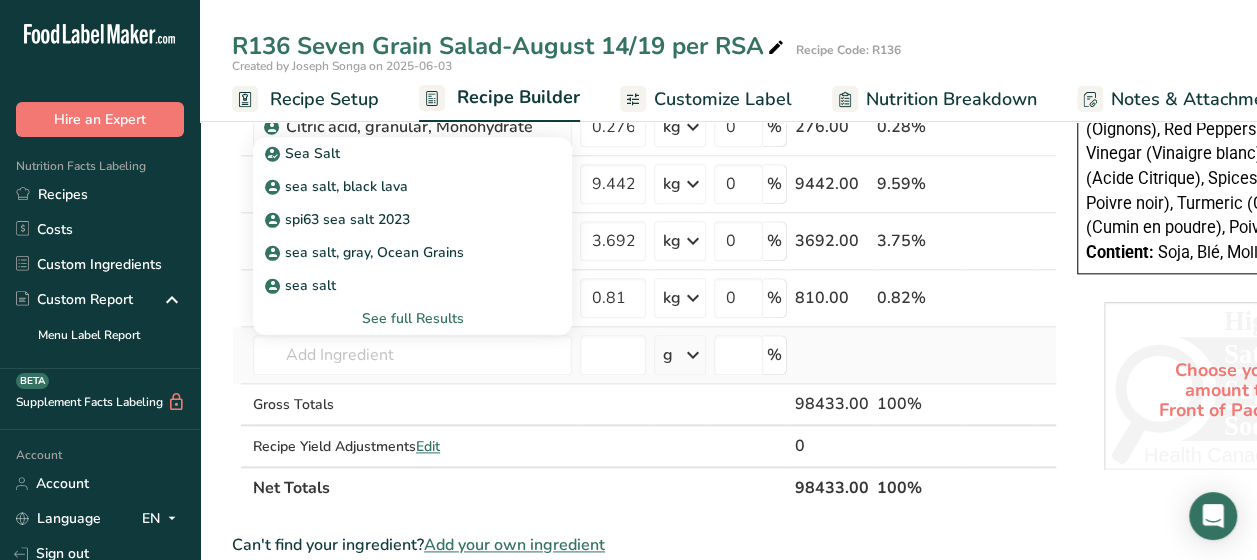 click on "See full Results" at bounding box center (412, 318) 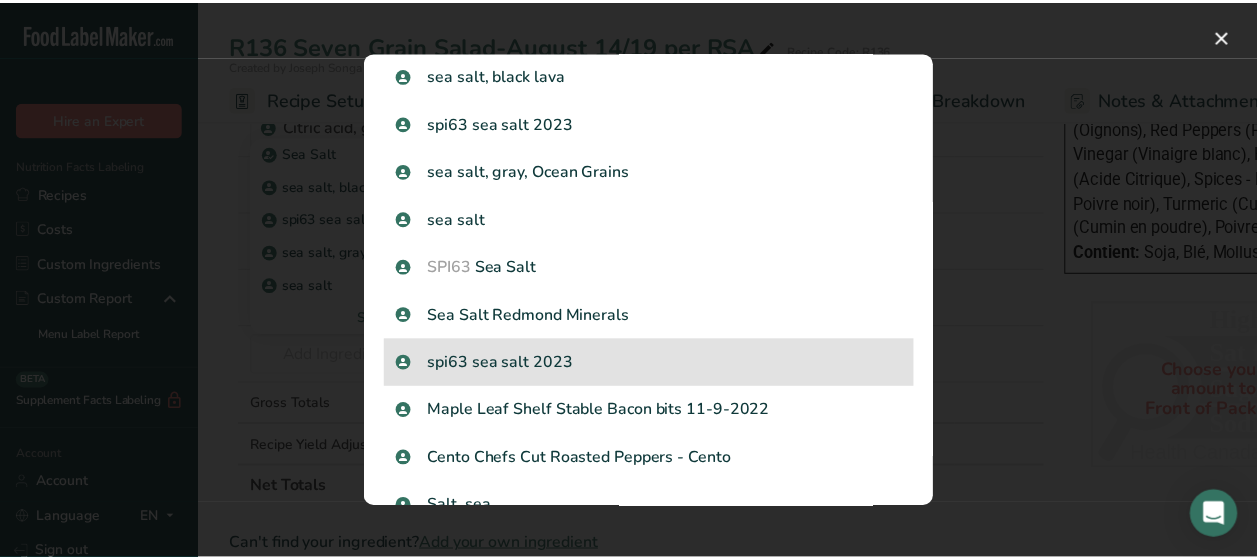 scroll, scrollTop: 0, scrollLeft: 0, axis: both 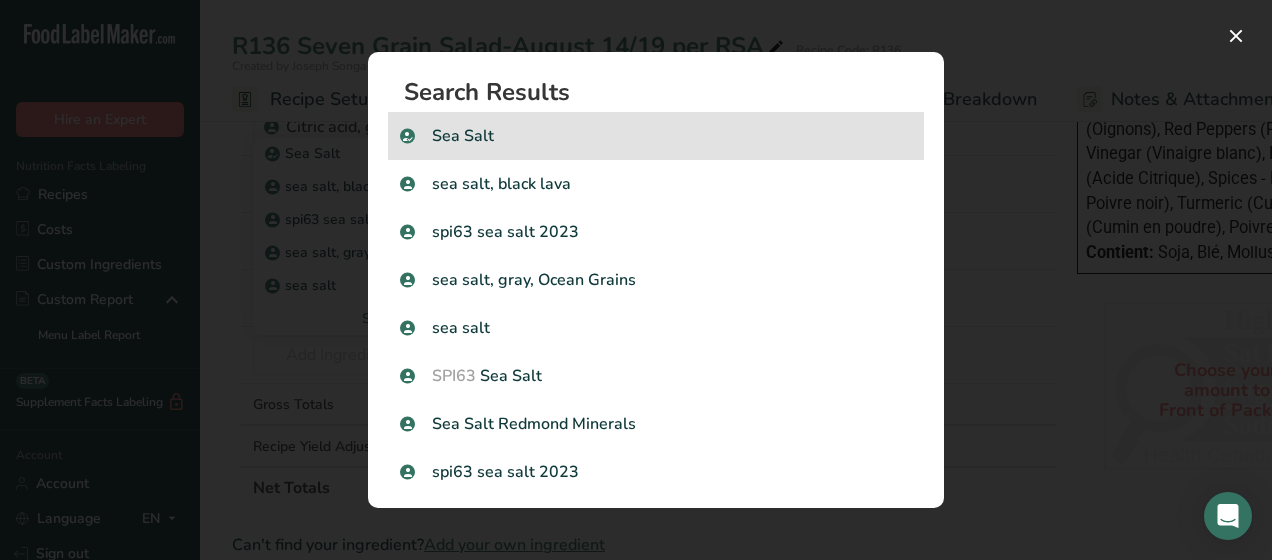 click on "Sea Salt" at bounding box center (656, 136) 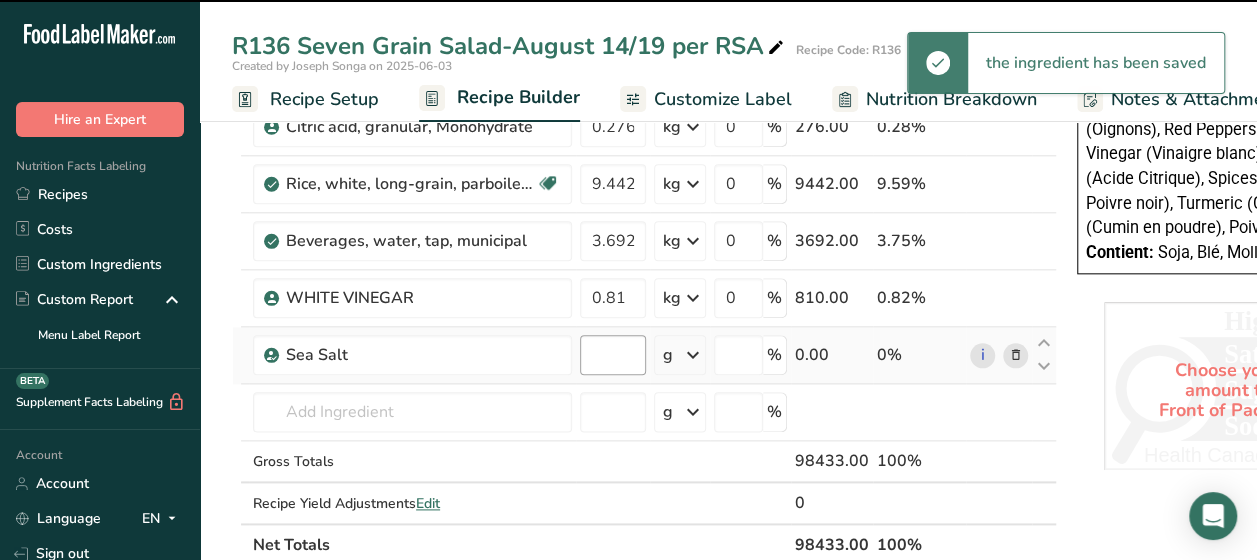 type on "0" 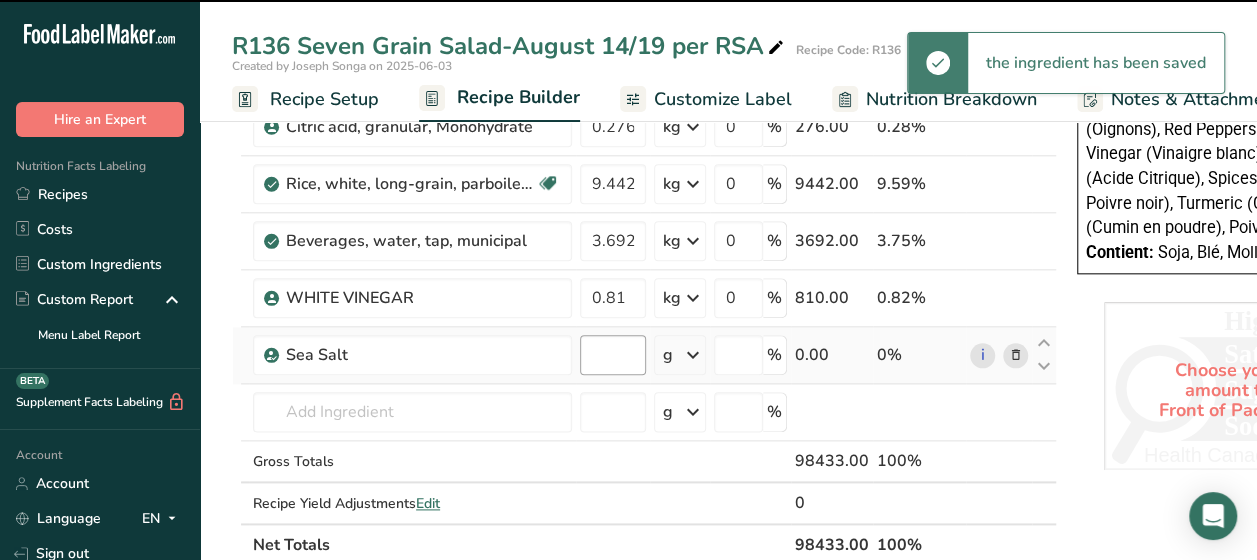type on "0" 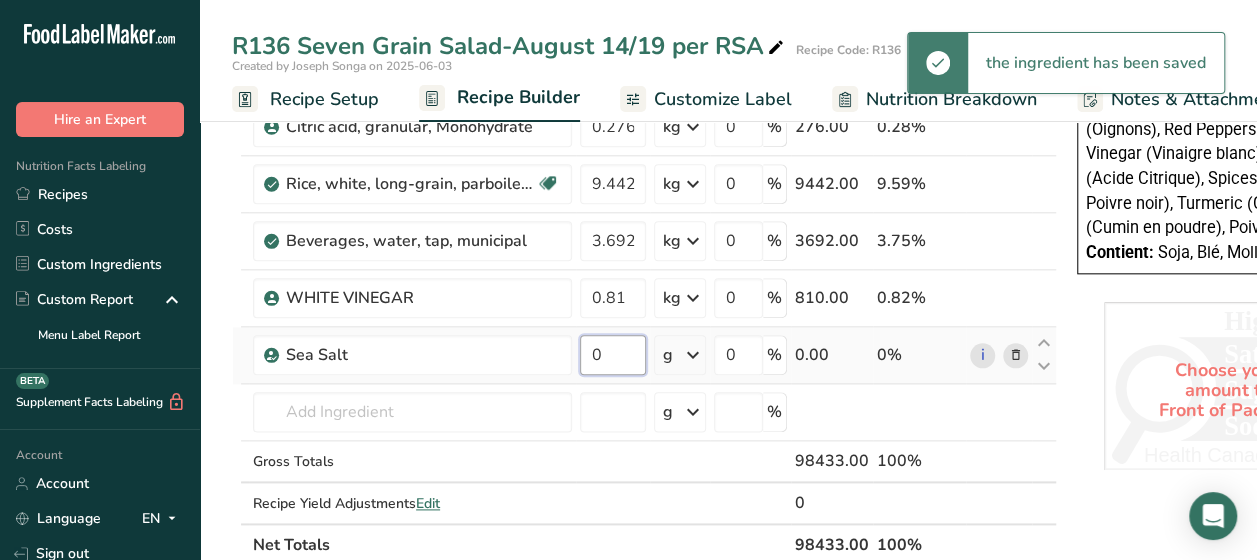 click on "0" at bounding box center (613, 355) 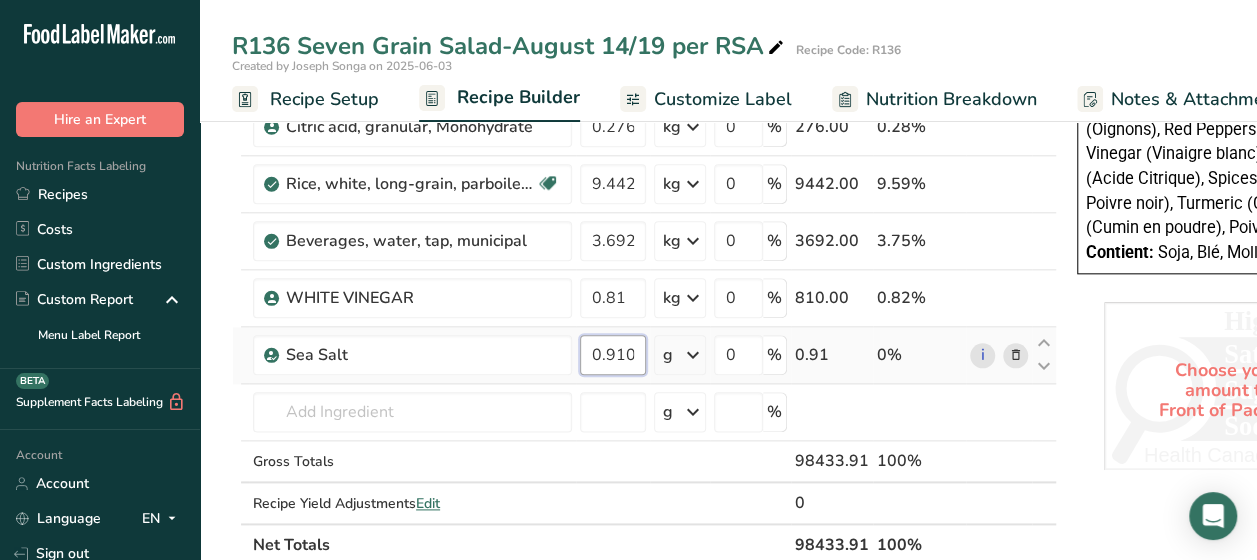 type on "0.910" 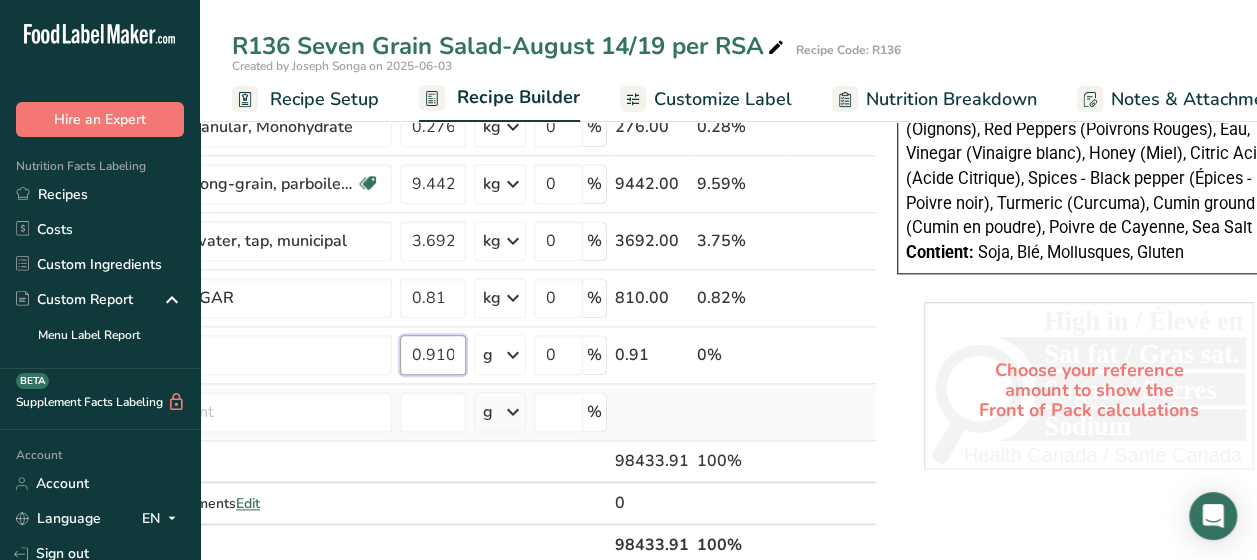 scroll, scrollTop: 0, scrollLeft: 192, axis: horizontal 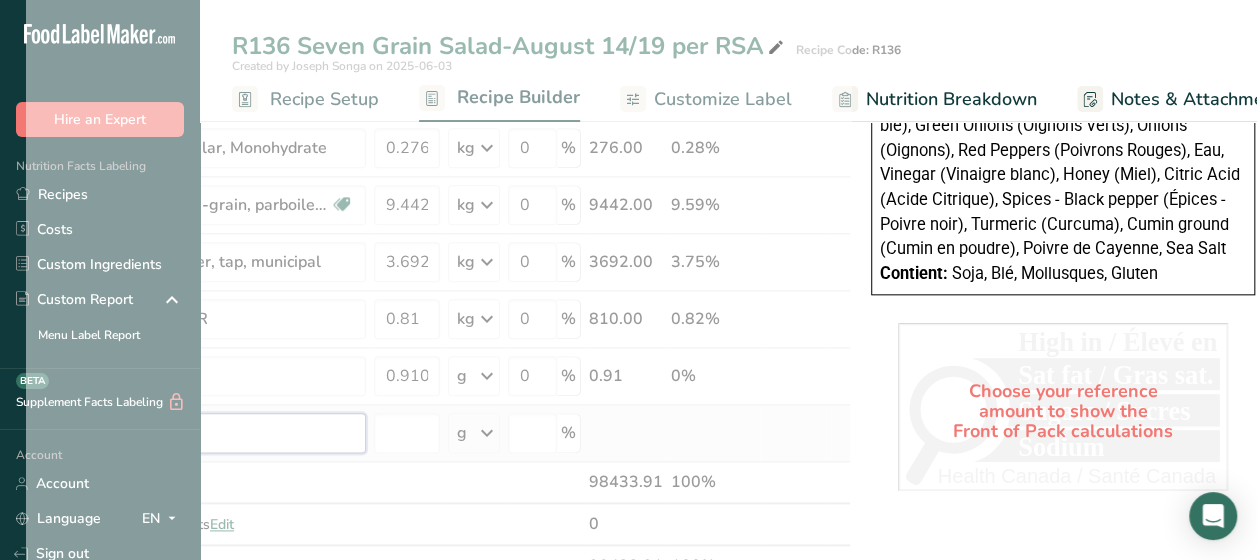 click on "Ingredient *
Amount *
Unit *
Waste *   .a-a{fill:#347362;}.b-a{fill:#fff;}          Grams
Percentage
IQF green /spring onion, diced
6.7
kg
Weight Units
g
kg
mg
See more
Volume Units
l
mL
fl oz
See more
0
%
6700.00
6.81%
Onion, spanish, fresh, chopped
5.584
kg
Weight Units
g
kg
mg
See more
Volume Units
l
mL
fl oz
See more
0
%
5584.00
5.67%
3.857
kg" at bounding box center [438, -96] 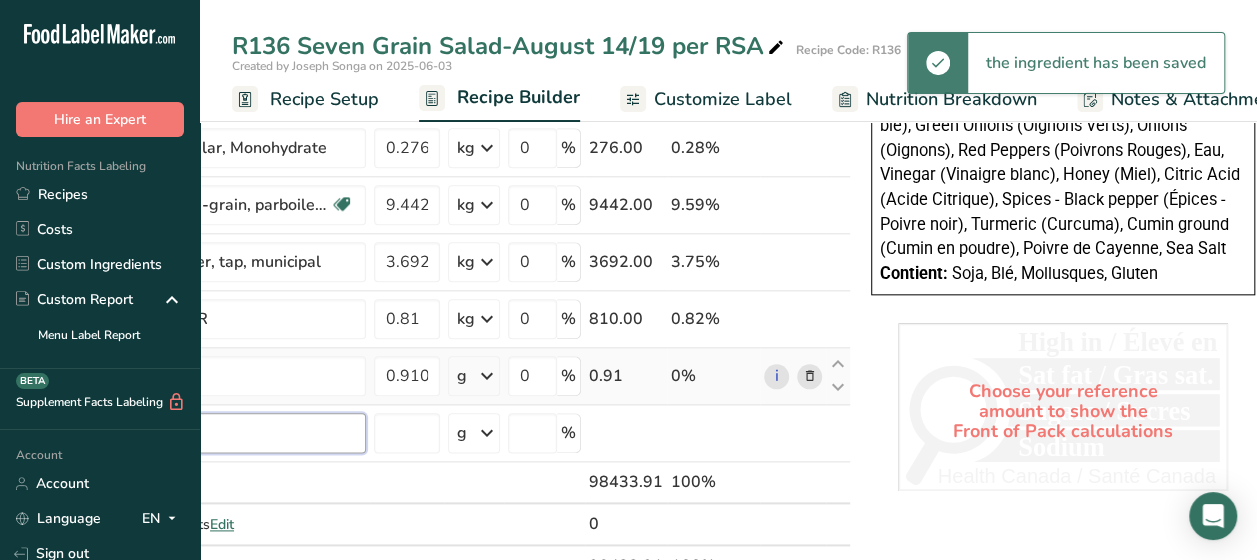 scroll, scrollTop: 844, scrollLeft: 0, axis: vertical 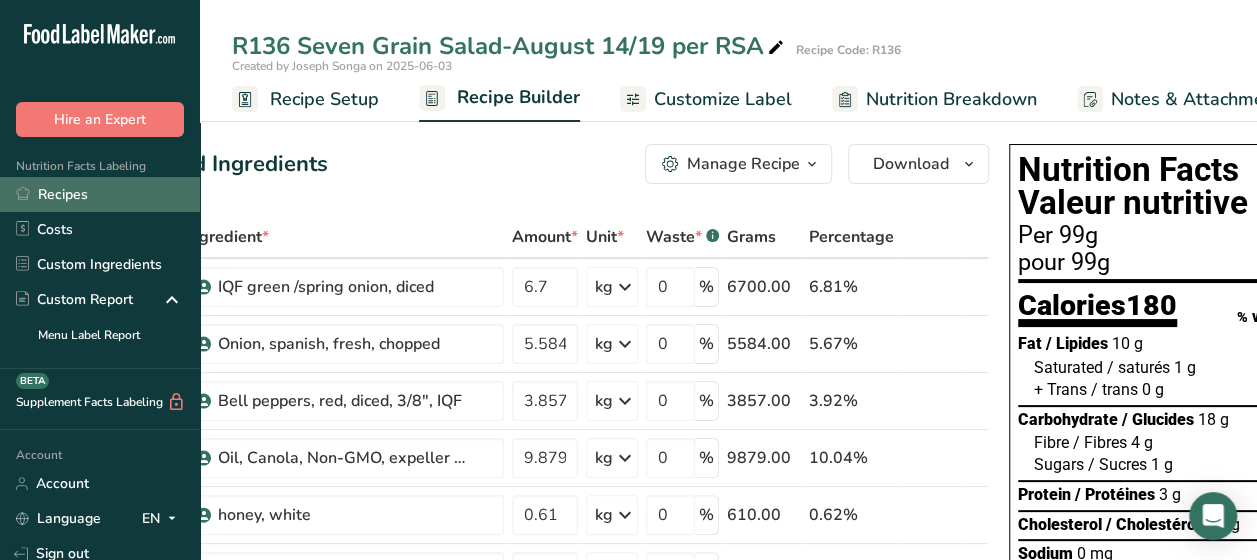 click on "Recipes" at bounding box center [100, 194] 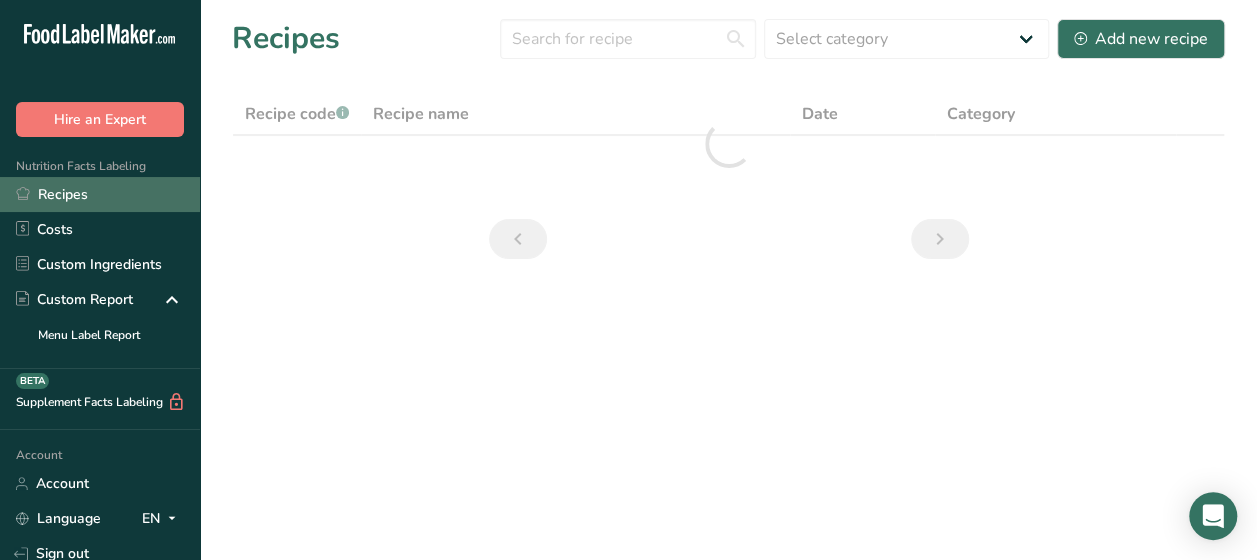 scroll, scrollTop: 0, scrollLeft: 0, axis: both 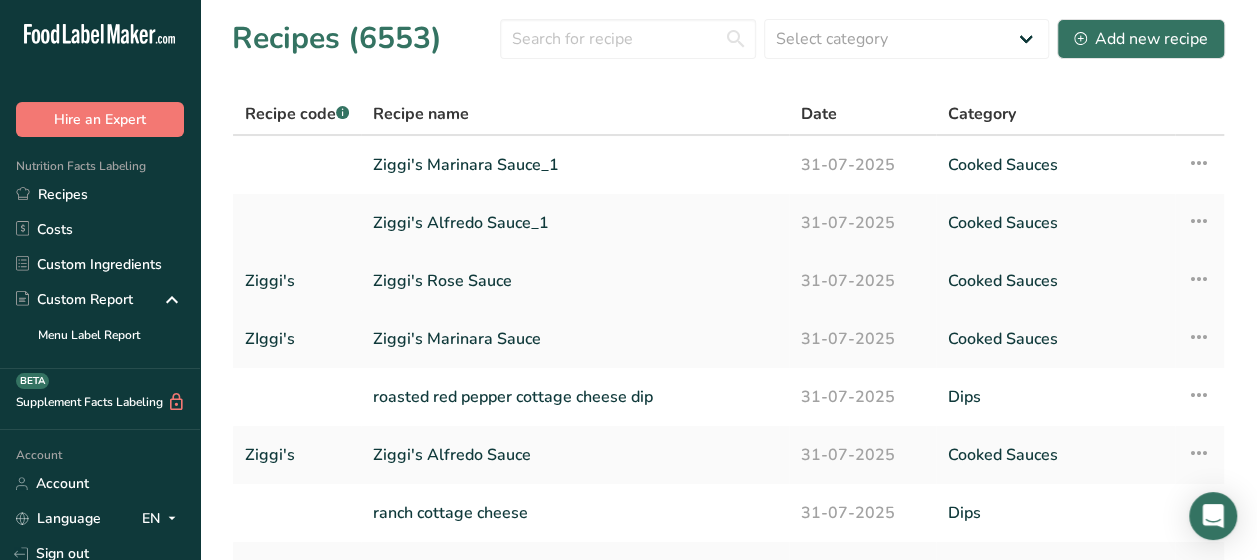 click on "Ziggi's Rose Sauce" at bounding box center (575, 281) 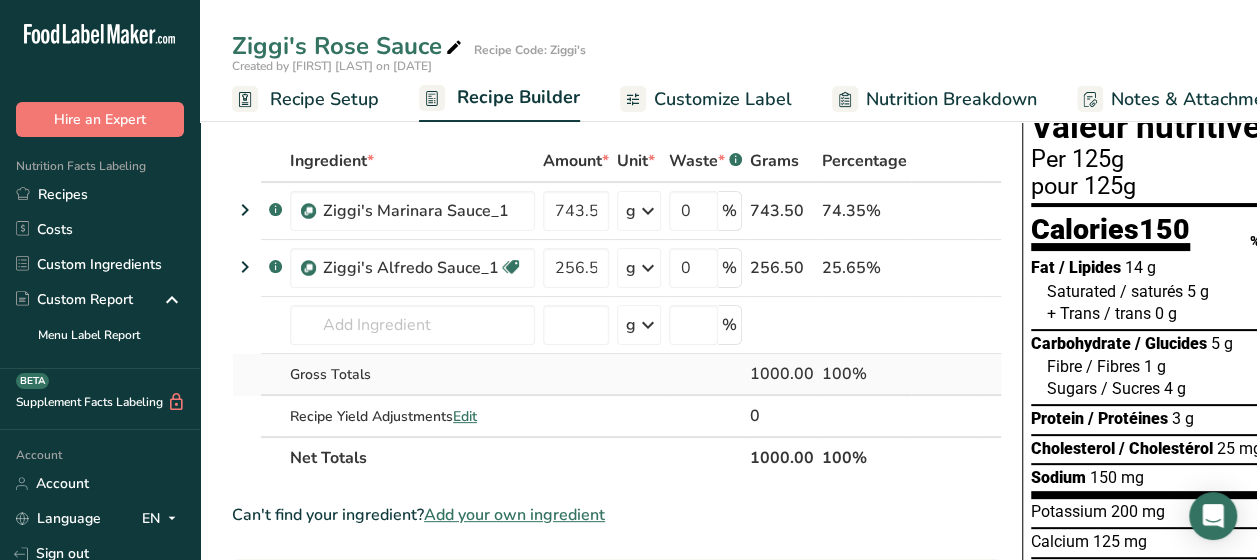 scroll, scrollTop: 75, scrollLeft: 0, axis: vertical 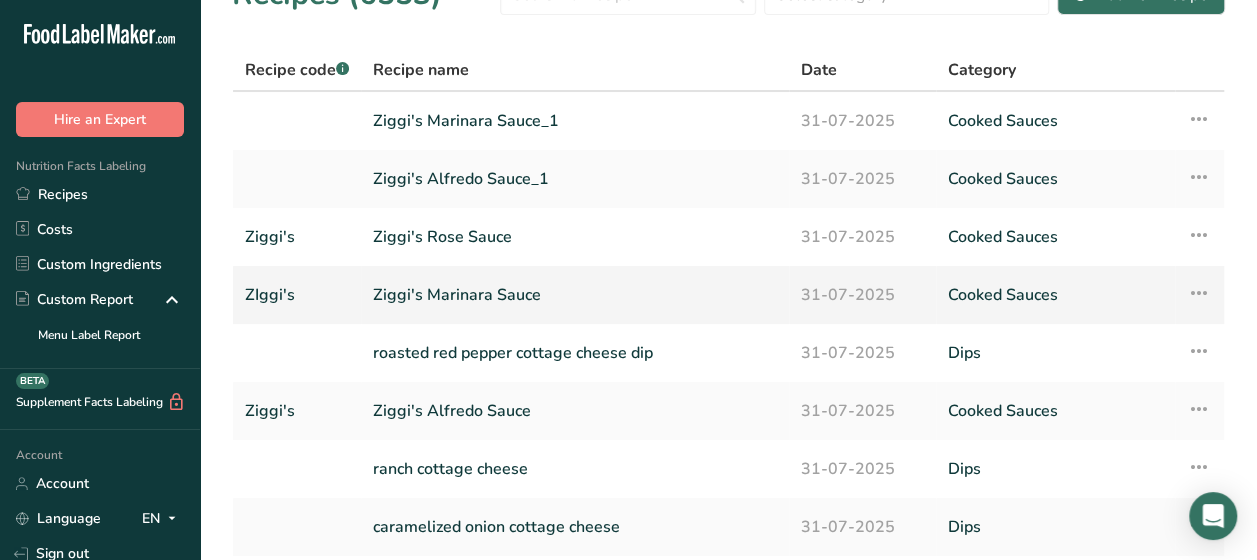 click on "Ziggi's Marinara Sauce" at bounding box center [575, 295] 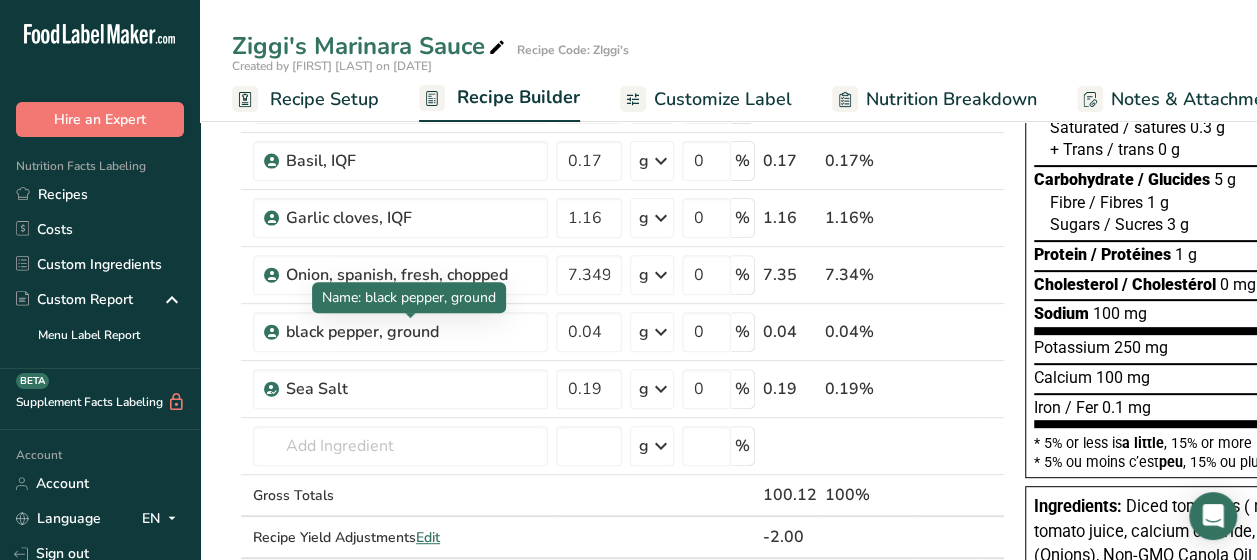 scroll, scrollTop: 264, scrollLeft: 0, axis: vertical 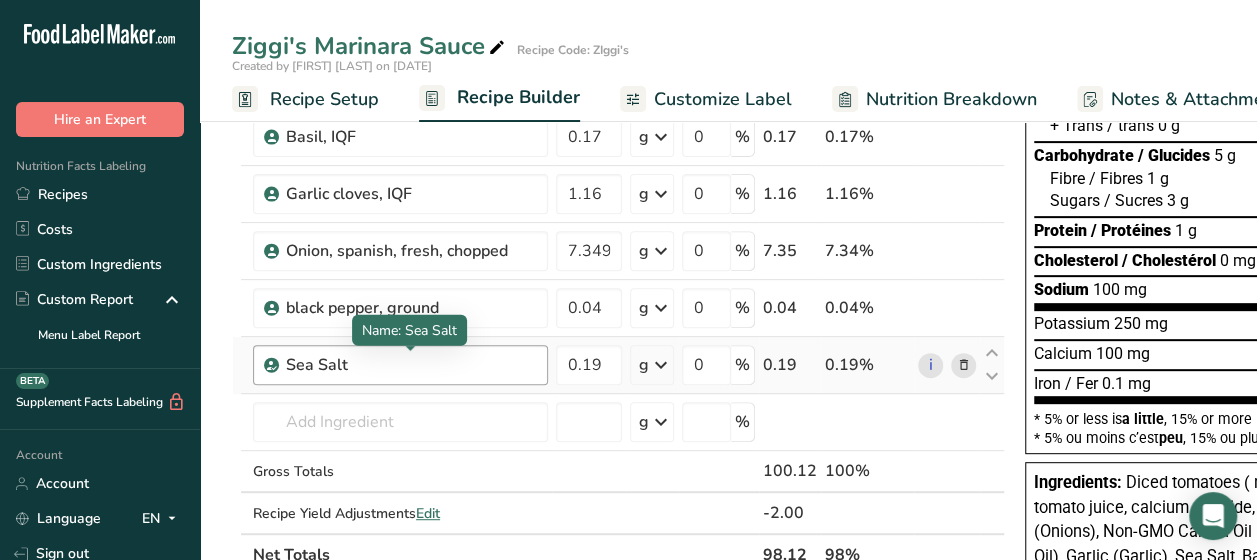 click on "Sea Salt" at bounding box center [411, 365] 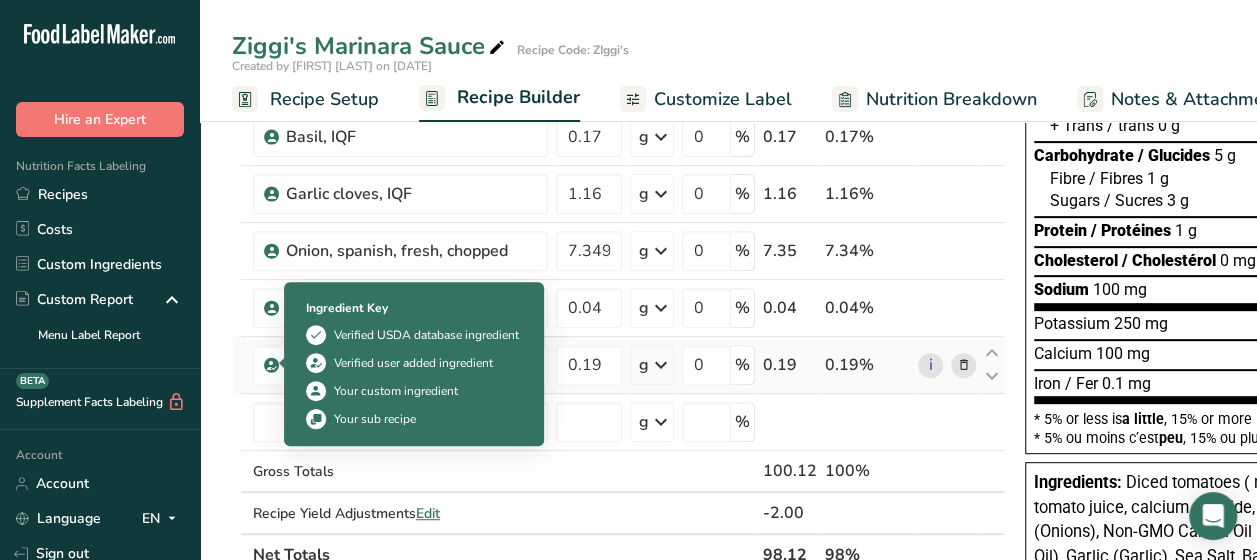 click at bounding box center [272, 365] 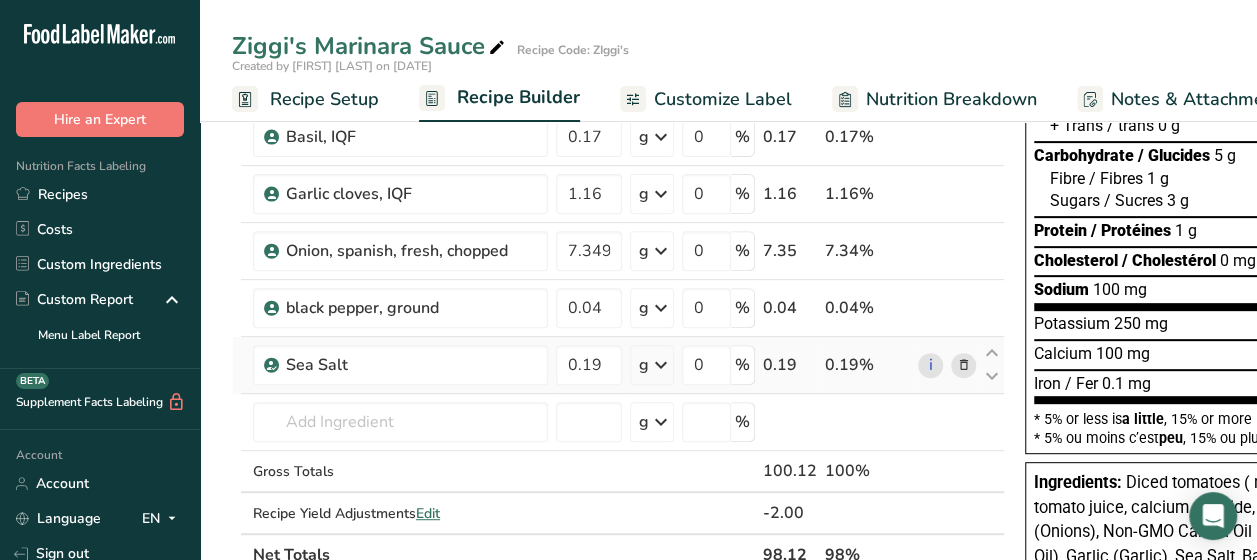 click at bounding box center [272, 365] 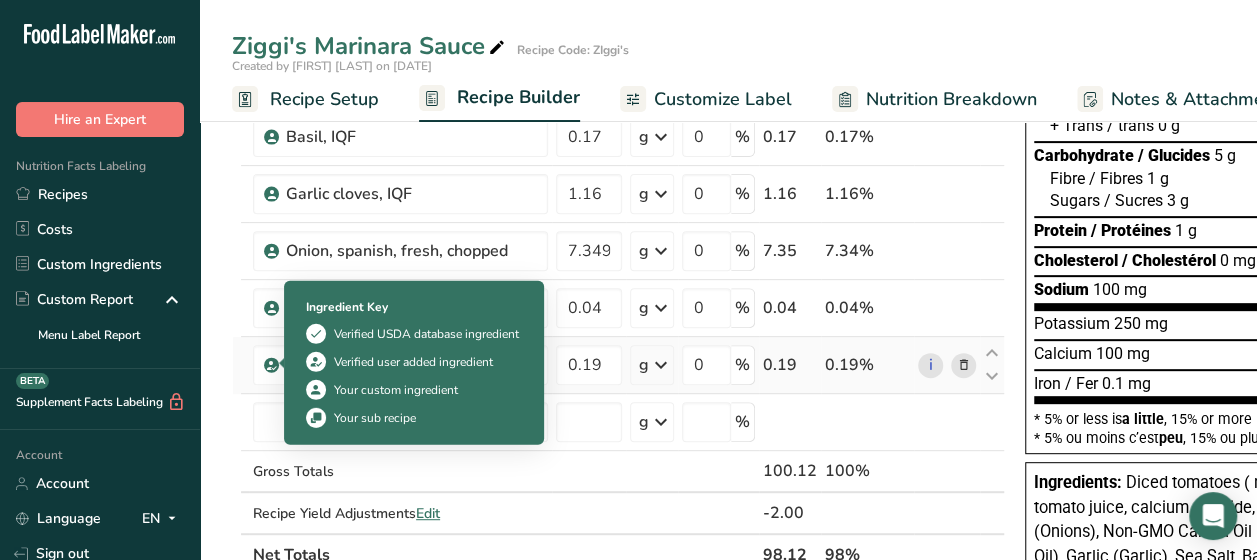 click at bounding box center (272, 365) 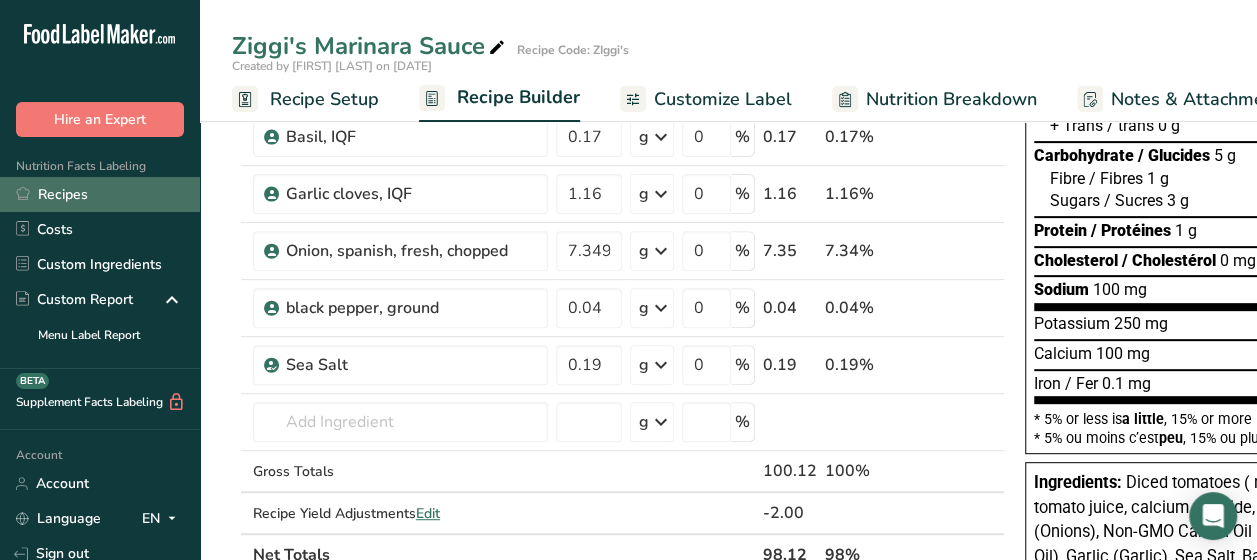 click on "Recipes" at bounding box center [100, 194] 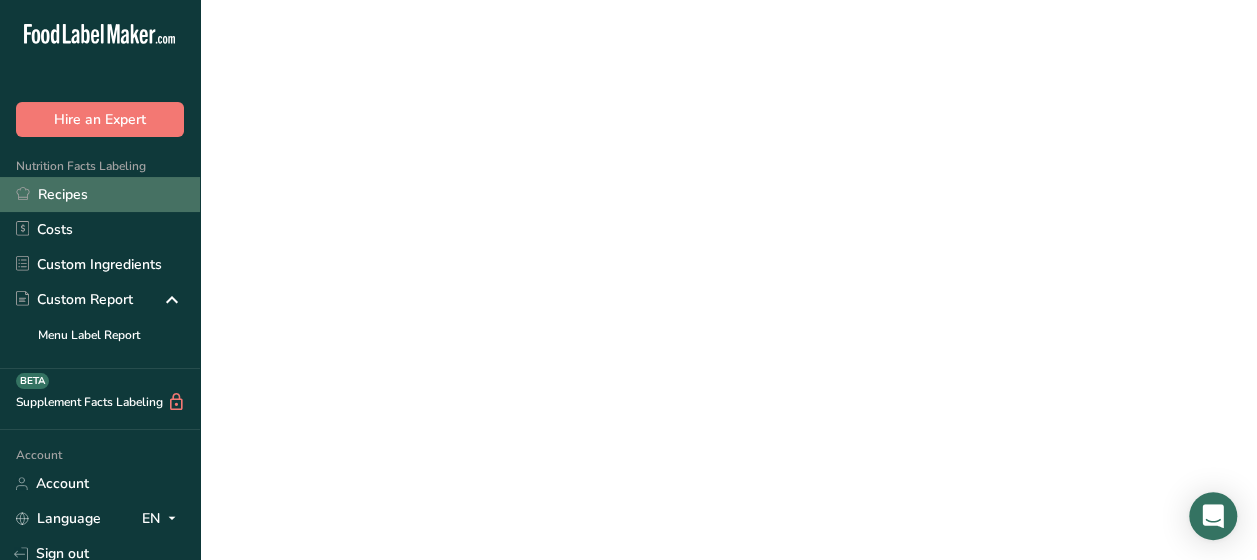 scroll, scrollTop: 0, scrollLeft: 0, axis: both 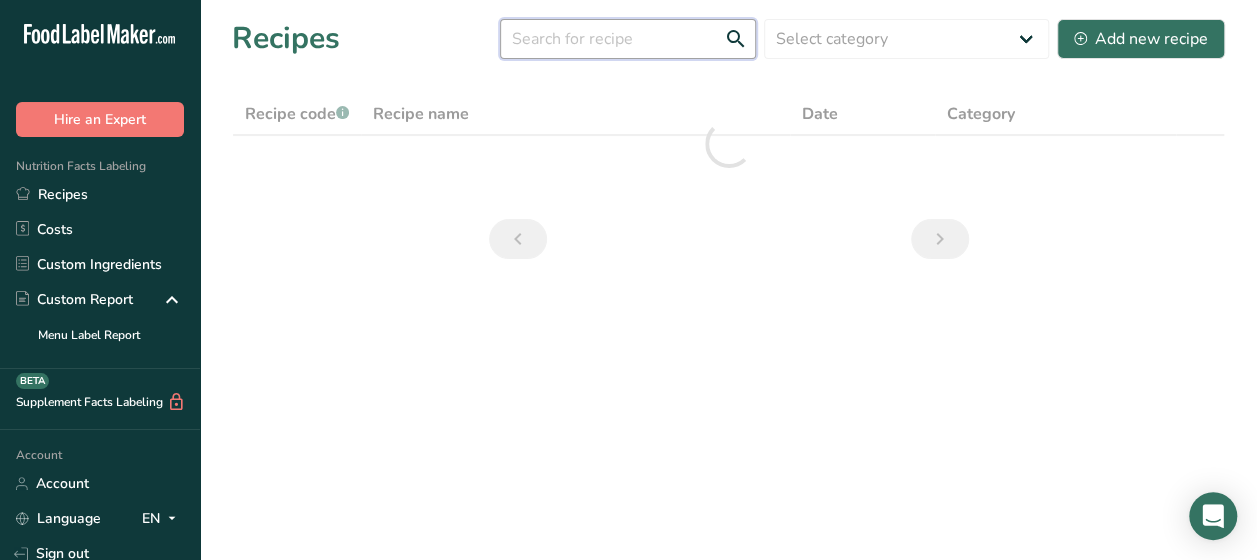 click at bounding box center [628, 39] 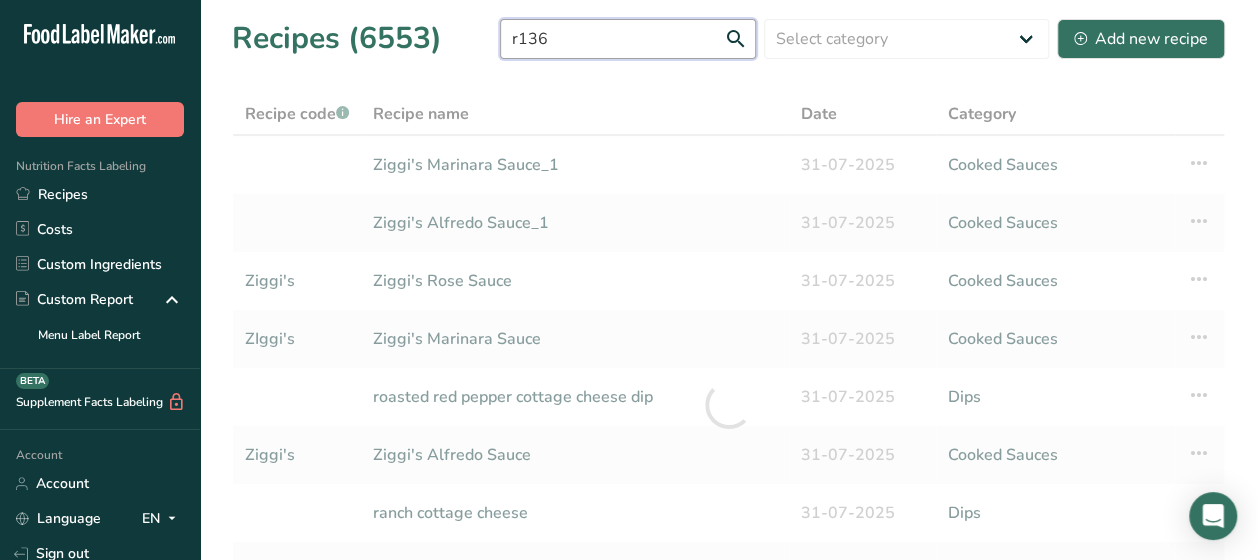 type on "r136" 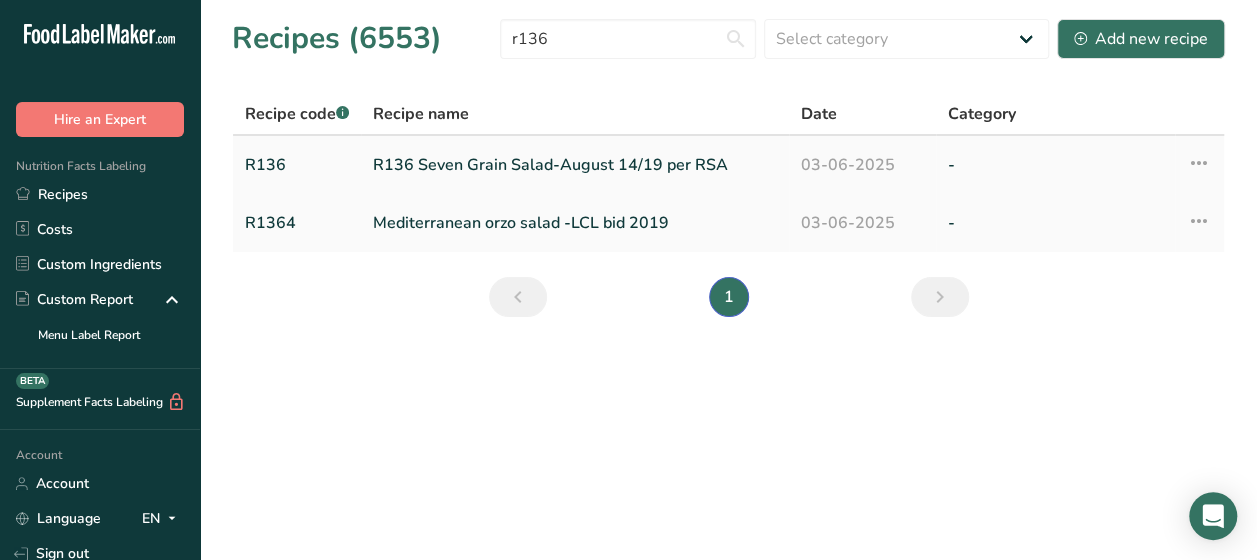 click on "R136  Seven Grain Salad-August 14/19 per RSA" at bounding box center [575, 165] 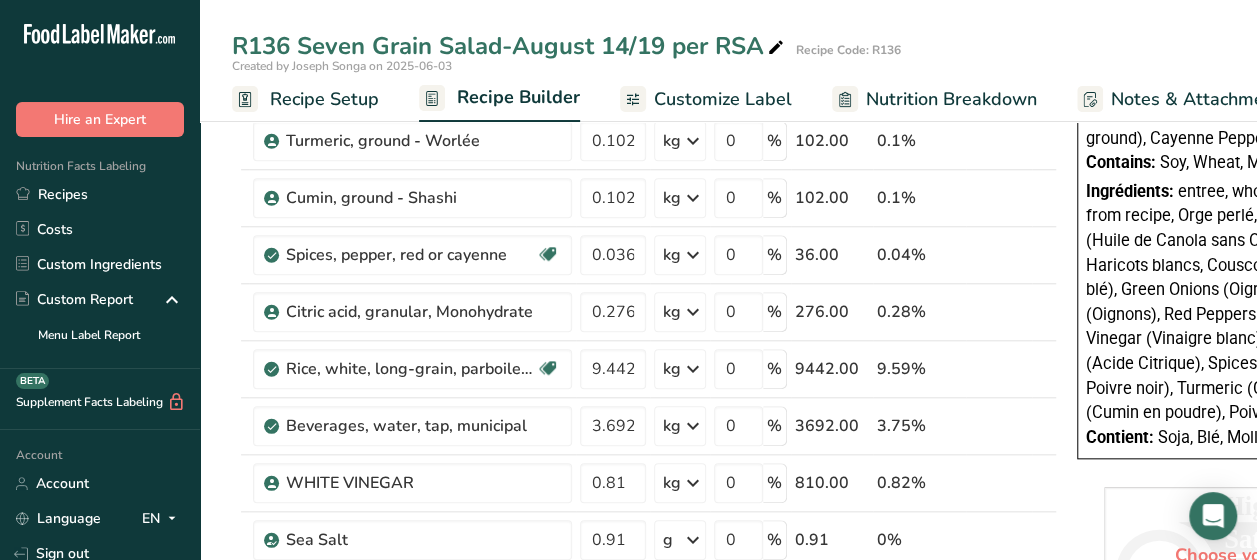 scroll, scrollTop: 831, scrollLeft: 0, axis: vertical 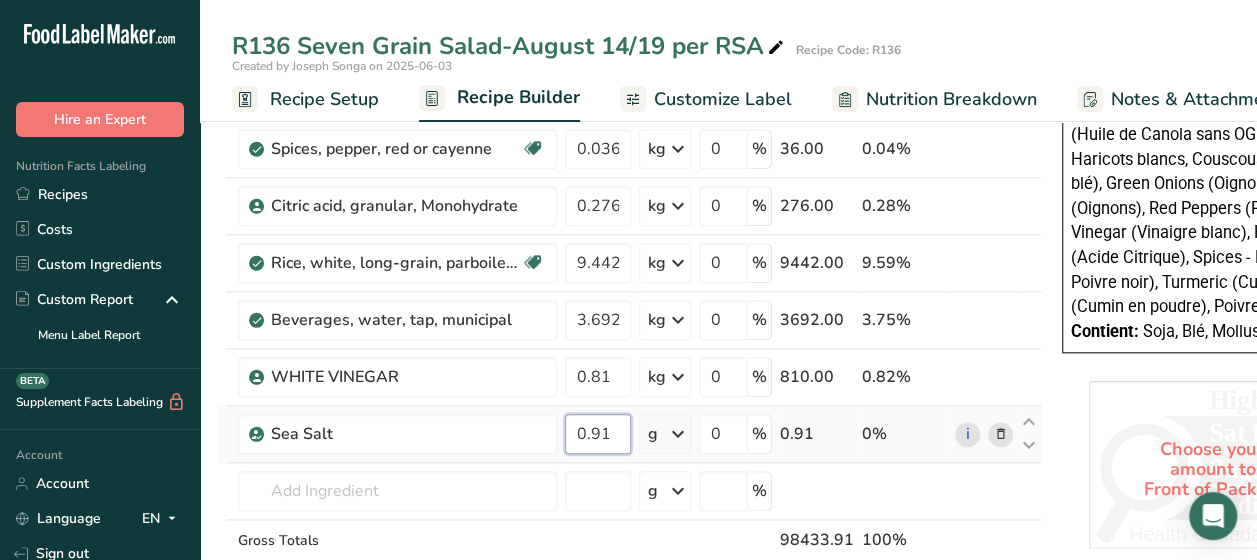 drag, startPoint x: 611, startPoint y: 425, endPoint x: 557, endPoint y: 426, distance: 54.00926 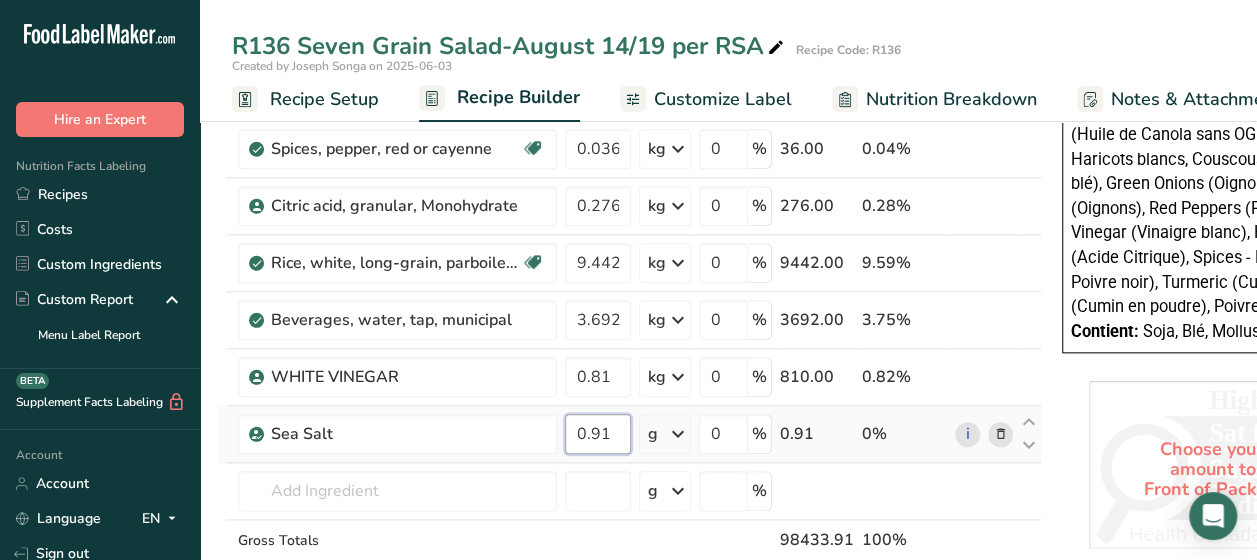 click on "Sea Salt
0.91
g
Weight Units
g
kg
mg
See more
Volume Units
l
Volume units require a density conversion. If you know your ingredient's density enter it below. Otherwise, click on "RIA" our AI Regulatory bot - she will be able to help you
lb/ft3
g/cm3
Confirm
mL
Volume units require a density conversion. If you know your ingredient's density enter it below. Otherwise, click on "RIA" our AI Regulatory bot - she will be able to help you
lb/ft3
g/cm3
Confirm
fl oz
lb/ft3
0" at bounding box center [629, 434] 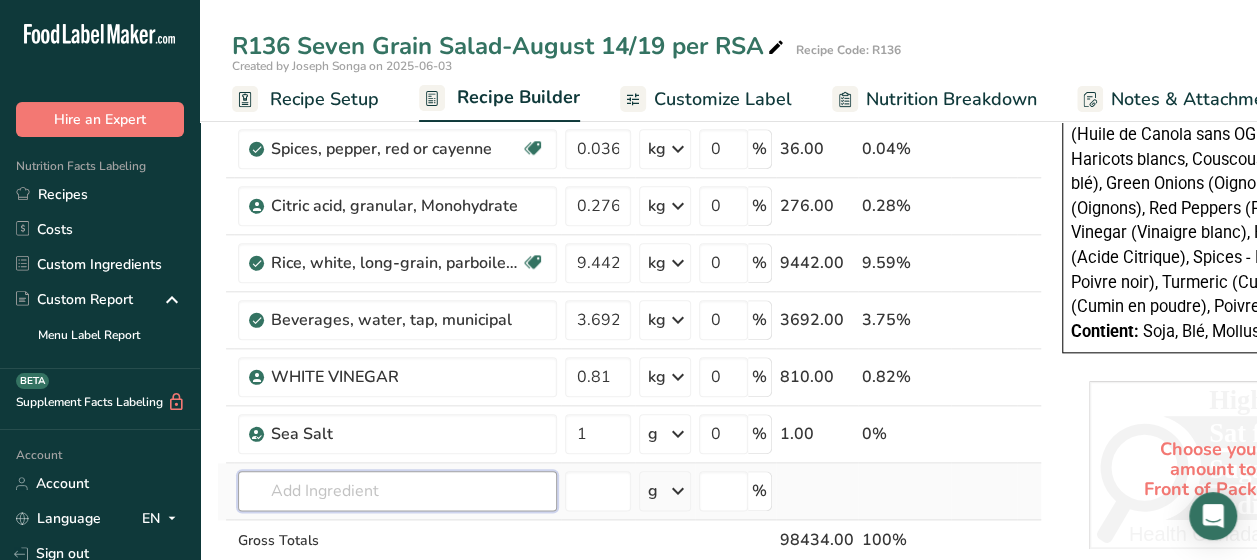 click on "Ingredient *
Amount *
Unit *
Waste *   .a-a{fill:#347362;}.b-a{fill:#fff;}          Grams
Percentage
IQF green /spring onion, diced
6.7
kg
Weight Units
g
kg
mg
See more
Volume Units
l
mL
fl oz
See more
0
%
6700.00
6.81%
Onion, spanish, fresh, chopped
5.584
kg
Weight Units
g
kg
mg
See more
Volume Units
l
mL
fl oz
See more
0
%
5584.00
5.67%
3.857
kg" at bounding box center (629, -38) 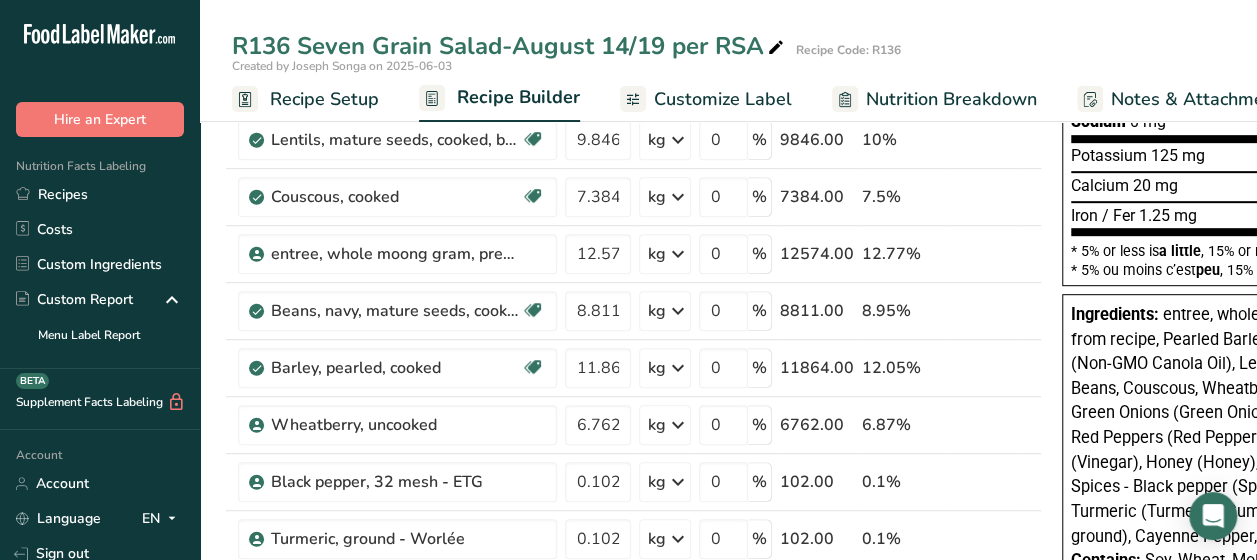 scroll, scrollTop: 433, scrollLeft: 0, axis: vertical 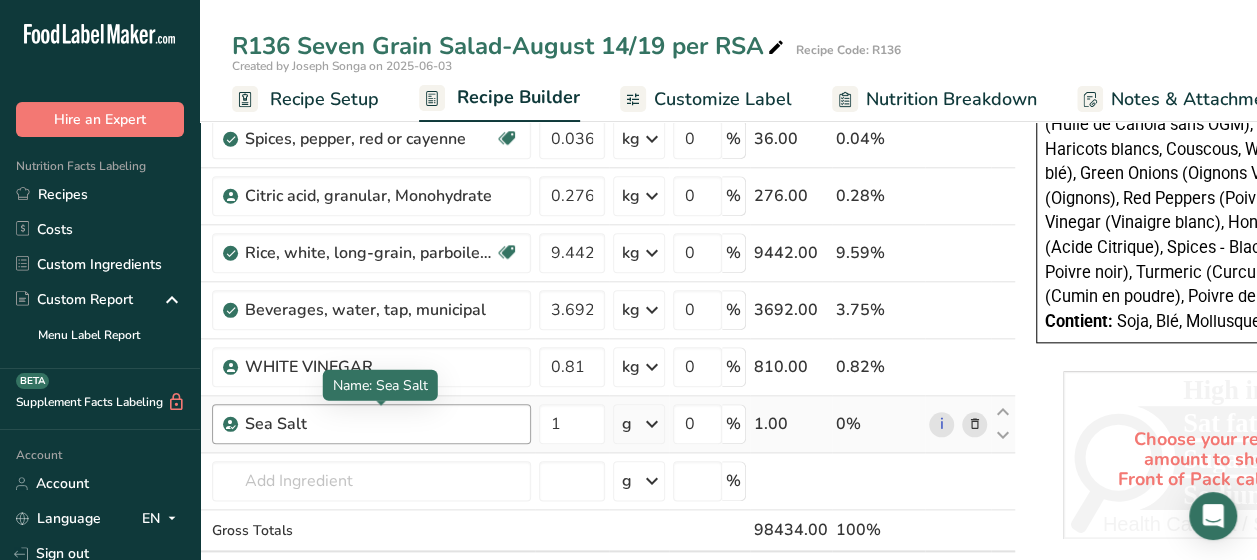 click on "Sea Salt" at bounding box center [370, 424] 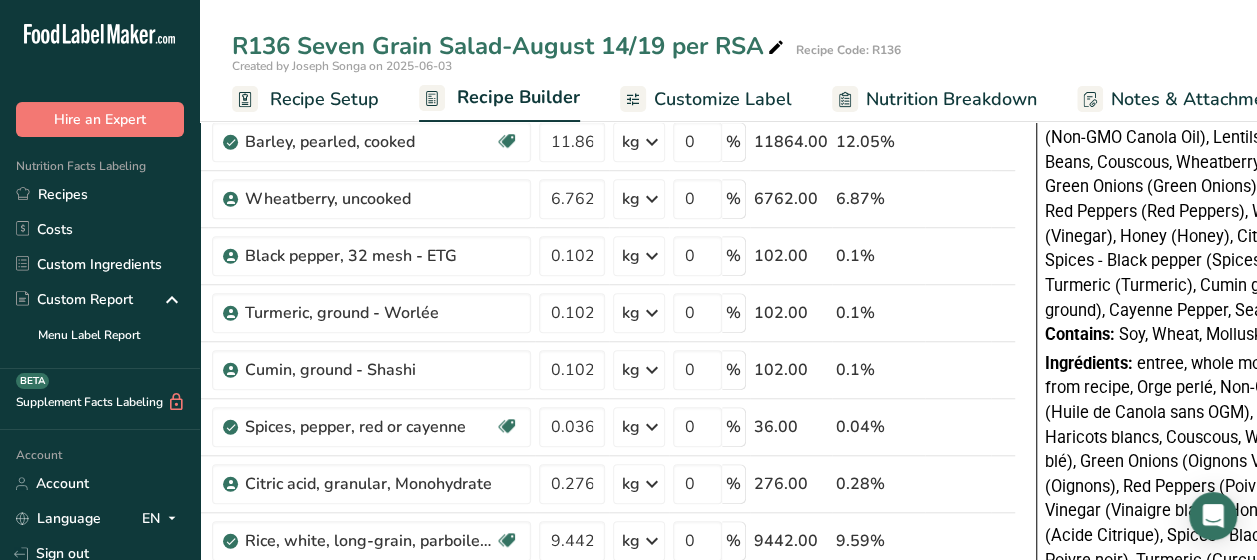 scroll, scrollTop: 573, scrollLeft: 0, axis: vertical 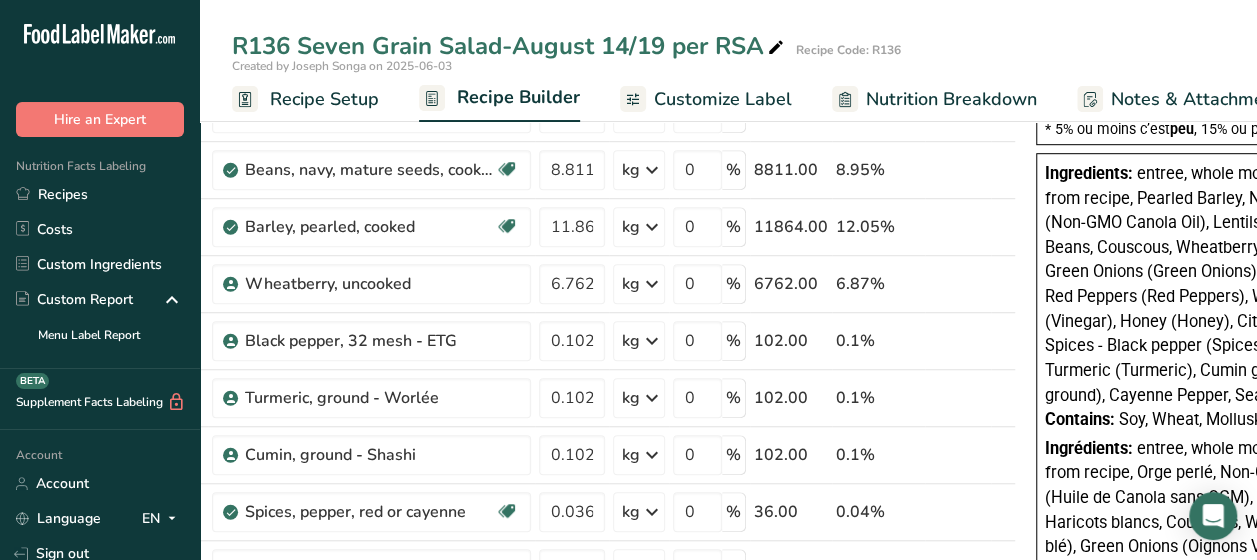 click on "Ingredients: entree, whole moong gram, prepared from recipe, Pearled Barley, Non-GMO Canola Oil (Non-GMO Canola Oil), Lentils, White Rice, Navy Beans, Couscous, Wheatberry (Wheatberry), Green Onions (Green Onions), Onions (Onions), Red Peppers (Red Peppers), Water, Vinegar (Vinegar), Honey (Honey), Citric Acid (Citric Acid), Spices - Black pepper (Spices - Black pepper), Turmeric (Turmeric), Cumin ground (Cumin ground), Cayenne Pepper, Sea Salt" at bounding box center (1228, 285) 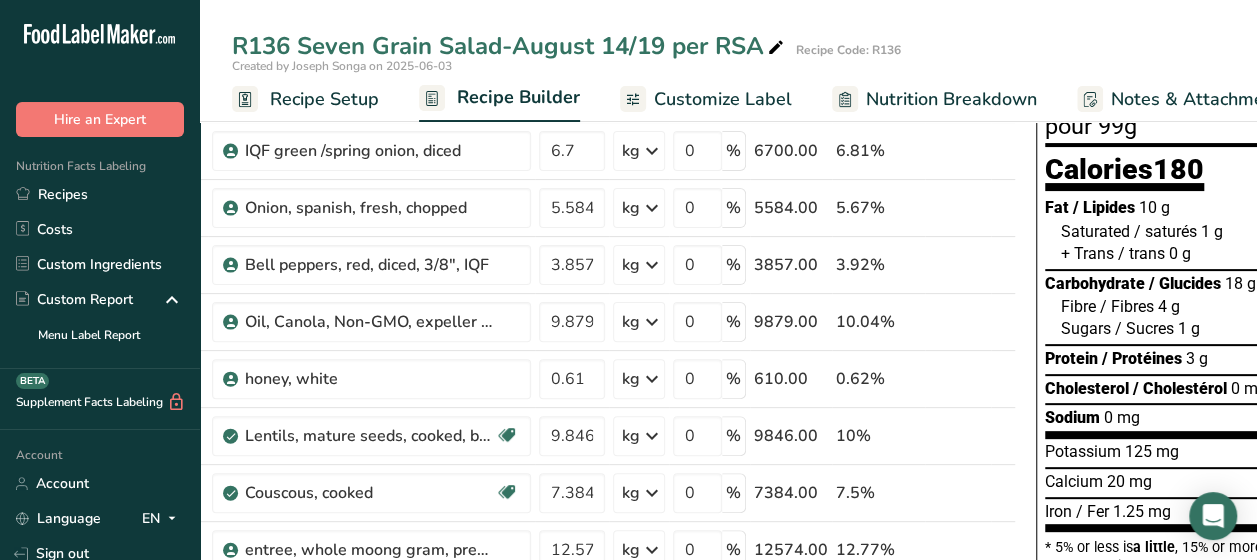 scroll, scrollTop: 0, scrollLeft: 0, axis: both 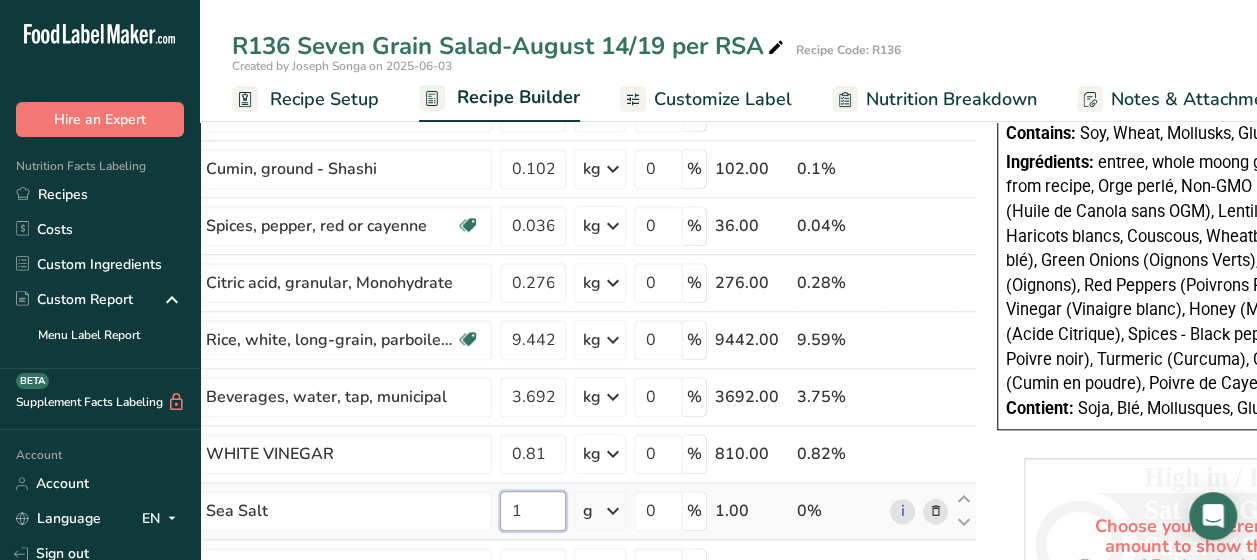 click on "1" at bounding box center [533, 511] 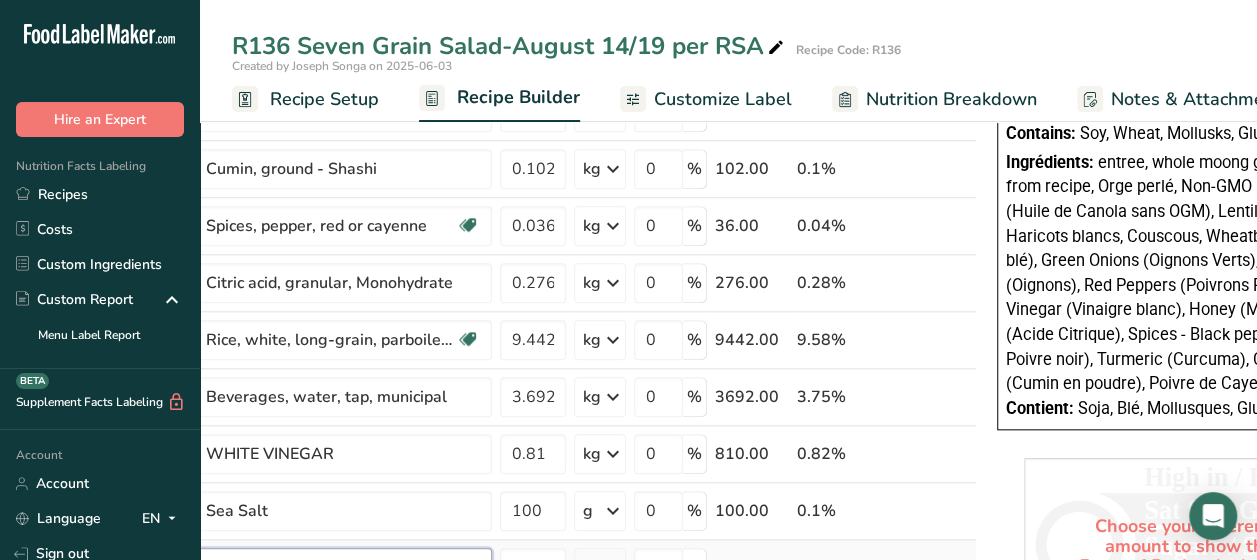 click on "Ingredient *
Amount *
Unit *
Waste *   .a-a{fill:#347362;}.b-a{fill:#fff;}          Grams
Percentage
IQF green /spring onion, diced
6.7
kg
Weight Units
g
kg
mg
See more
Volume Units
l
mL
fl oz
See more
0
%
6700.00
6.8%
Onion, spanish, fresh, chopped
5.584
kg
Weight Units
g
kg
mg
See more
Volume Units
l
mL
fl oz
See more
0
%
5584.00
5.67%
3.857
kg" at bounding box center (564, 39) 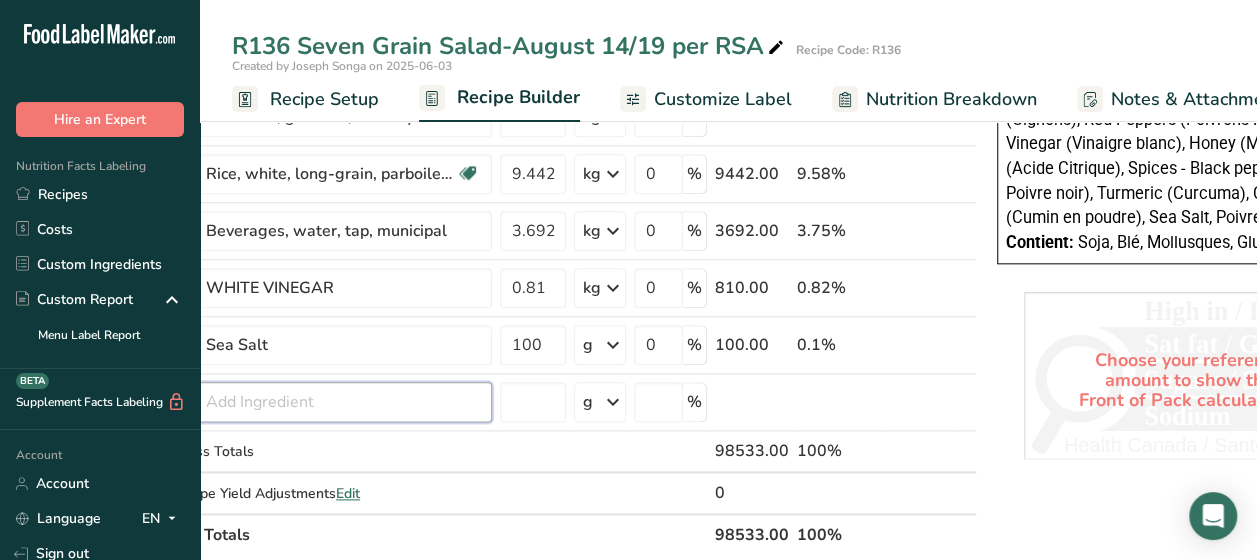 scroll, scrollTop: 1047, scrollLeft: 0, axis: vertical 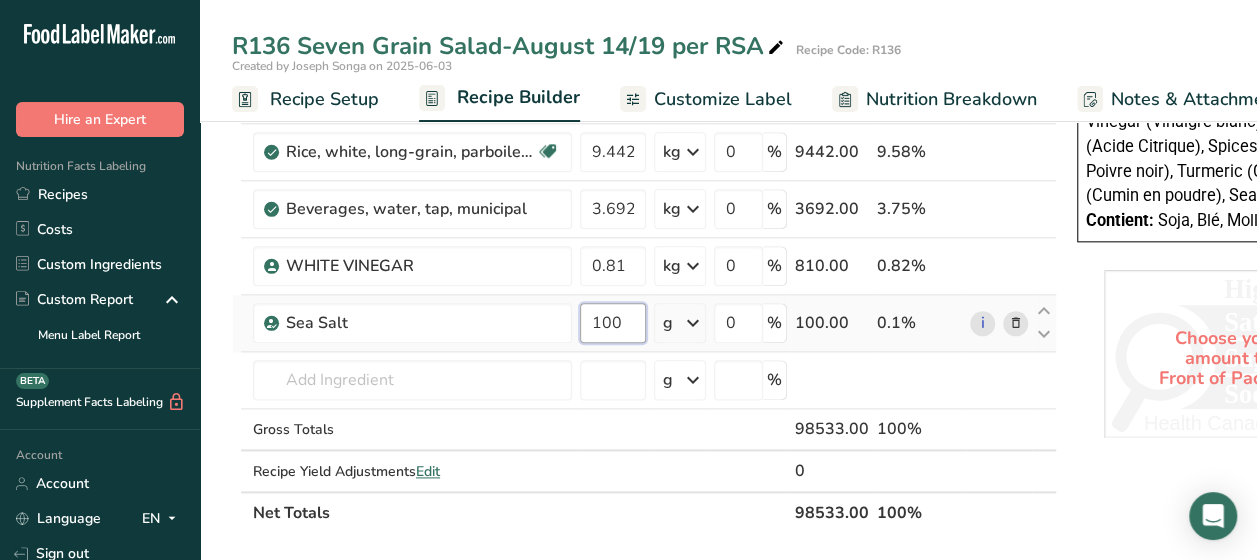 drag, startPoint x: 622, startPoint y: 314, endPoint x: 582, endPoint y: 317, distance: 40.112343 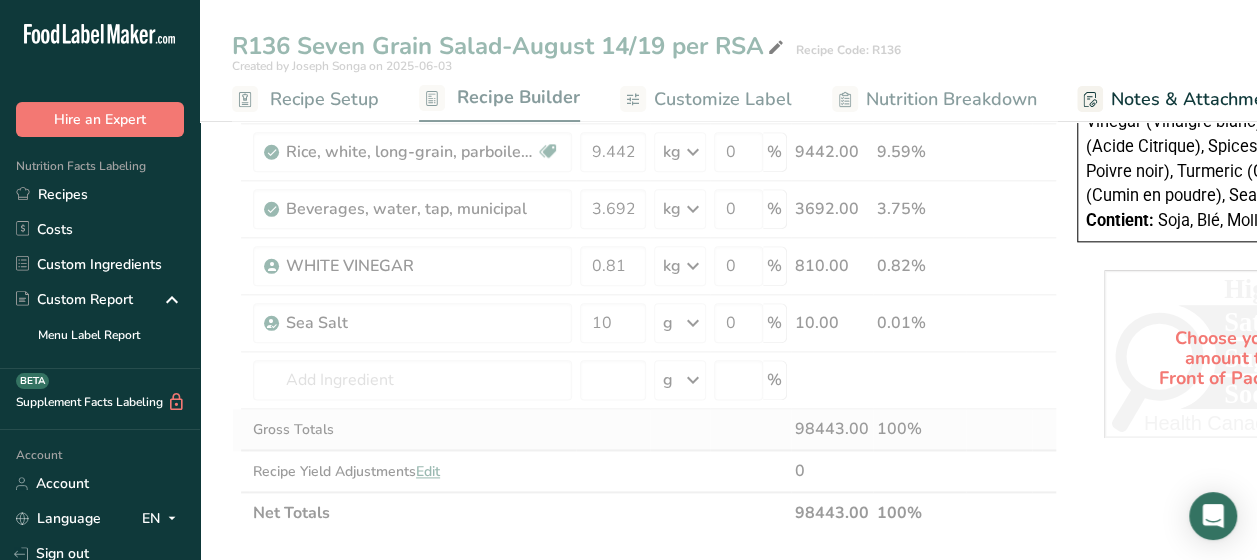 click on "Ingredient *
Amount *
Unit *
Waste *   .a-a{fill:#347362;}.b-a{fill:#fff;}          Grams
Percentage
IQF green /spring onion, diced
6.7
kg
Weight Units
g
kg
mg
See more
Volume Units
l
mL
fl oz
See more
0
%
6700.00
6.81%
Onion, spanish, fresh, chopped
5.584
kg
Weight Units
g
kg
mg
See more
Volume Units
l
mL
fl oz
See more
0
%
5584.00
5.67%
3.857
kg" at bounding box center (644, -149) 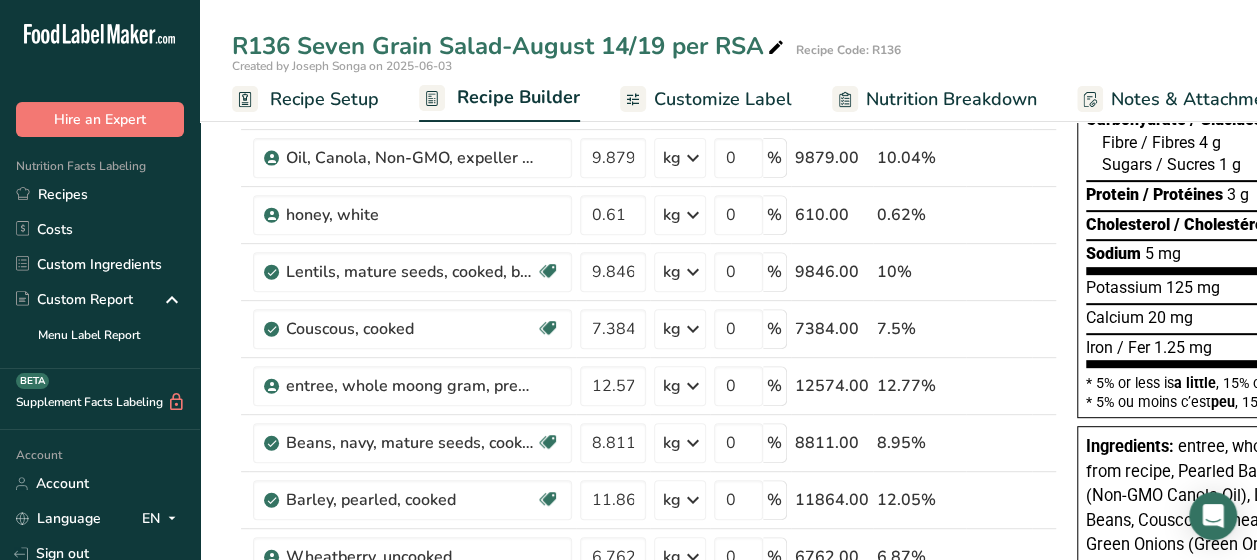 scroll, scrollTop: 280, scrollLeft: 0, axis: vertical 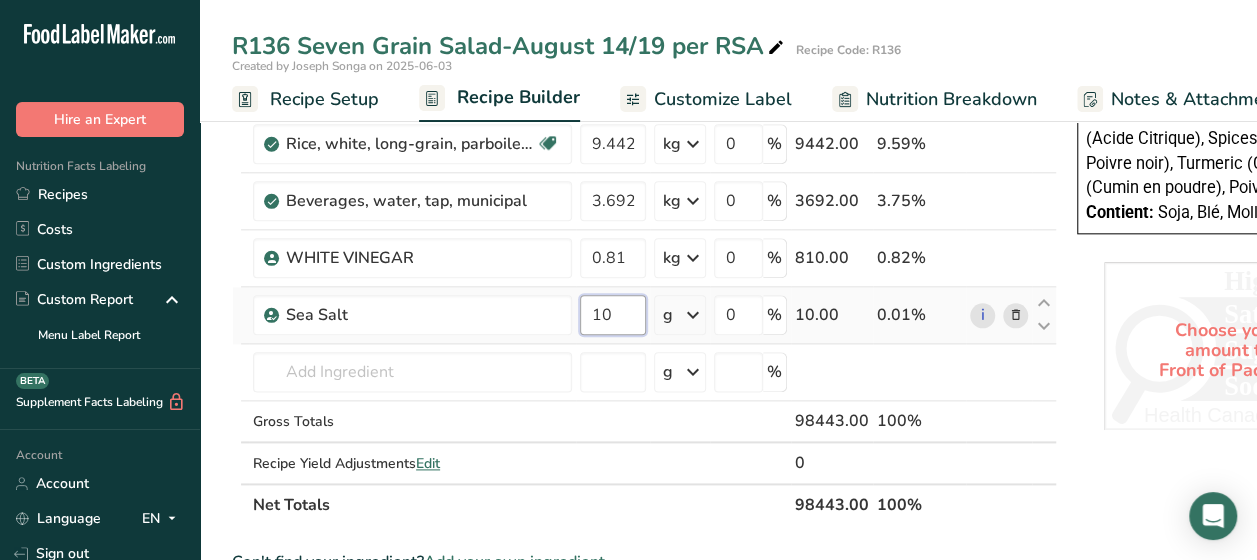 click on "10" at bounding box center [613, 315] 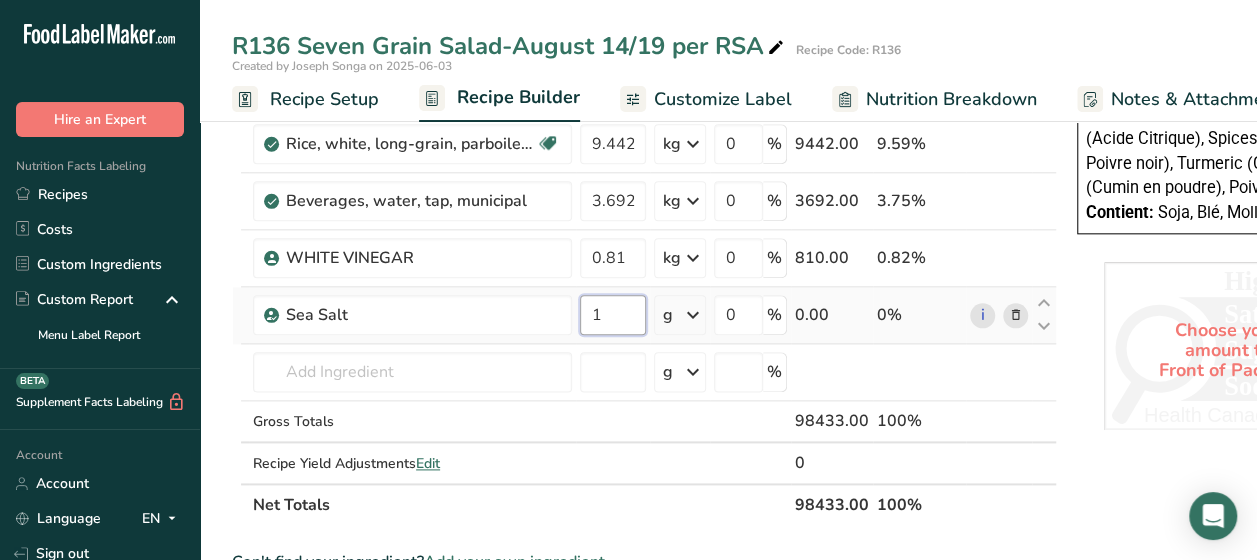 type on "10" 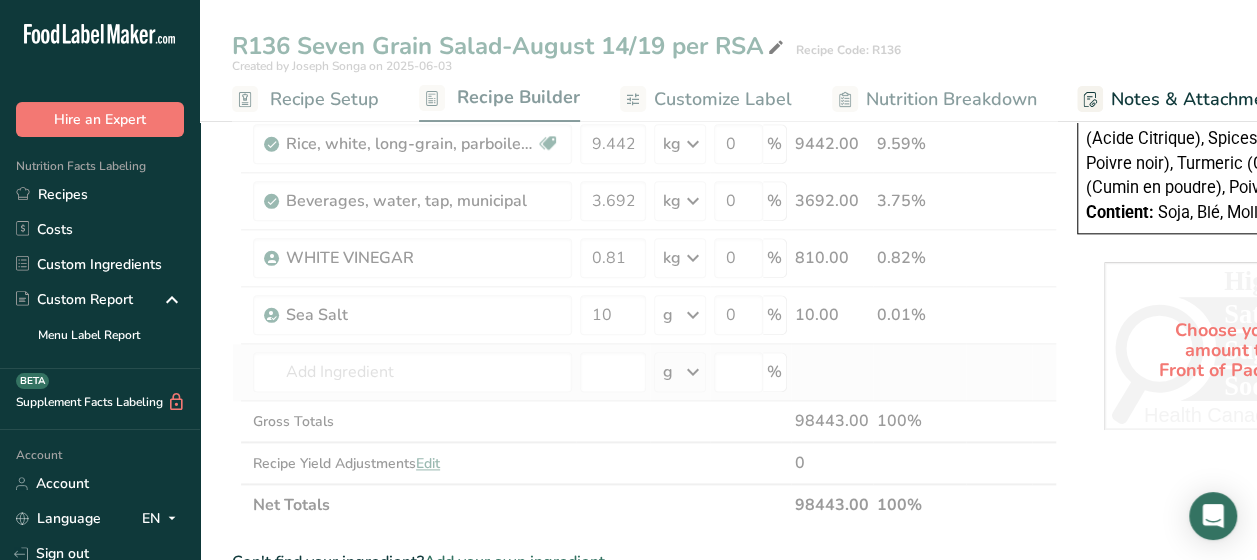 click on "Ingredient *
Amount *
Unit *
Waste *   .a-a{fill:#347362;}.b-a{fill:#fff;}          Grams
Percentage
IQF green /spring onion, diced
6.7
kg
Weight Units
g
kg
mg
See more
Volume Units
l
mL
fl oz
See more
0
%
6700.00
6.81%
Onion, spanish, fresh, chopped
5.584
kg
Weight Units
g
kg
mg
See more
Volume Units
l
mL
fl oz
See more
0
%
5584.00
5.67%
3.857
kg" at bounding box center [644, -157] 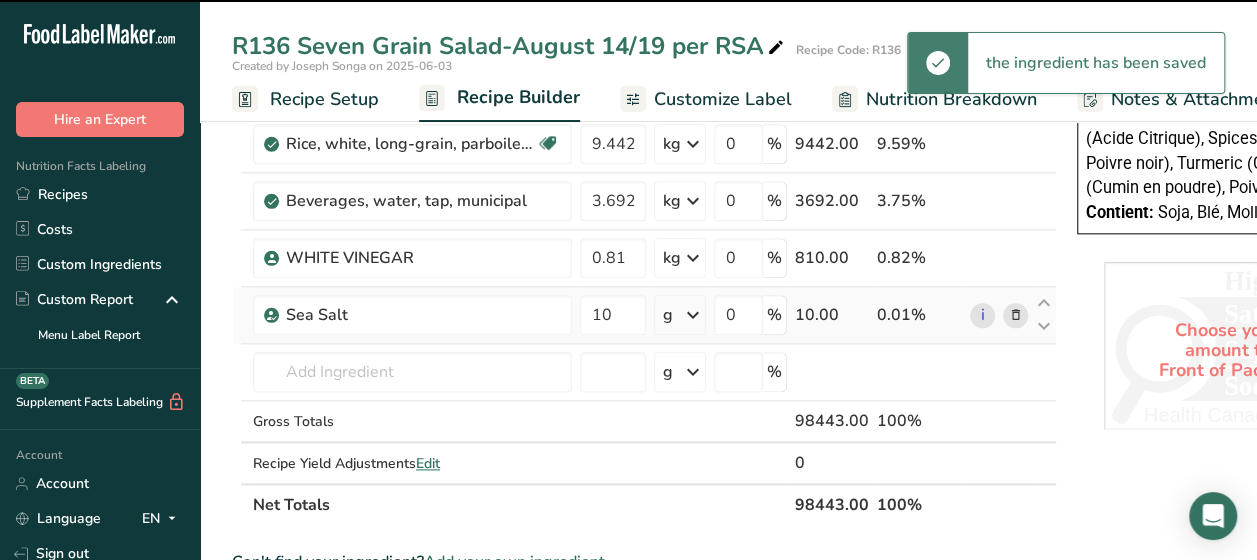 scroll, scrollTop: 693, scrollLeft: 0, axis: vertical 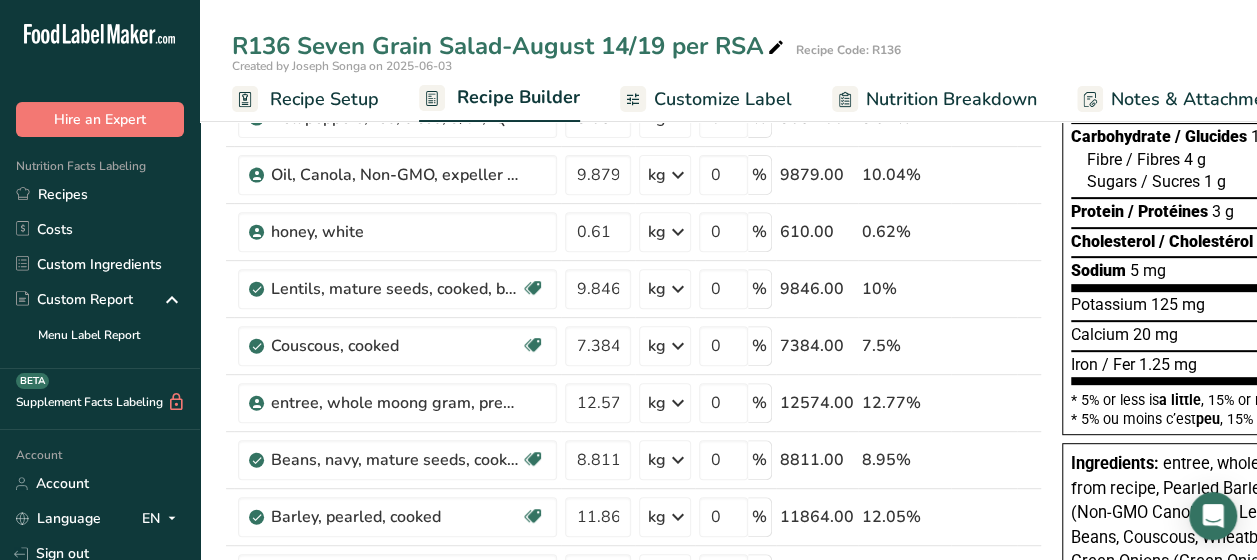 drag, startPoint x: 1000, startPoint y: 332, endPoint x: 1142, endPoint y: 278, distance: 151.92104 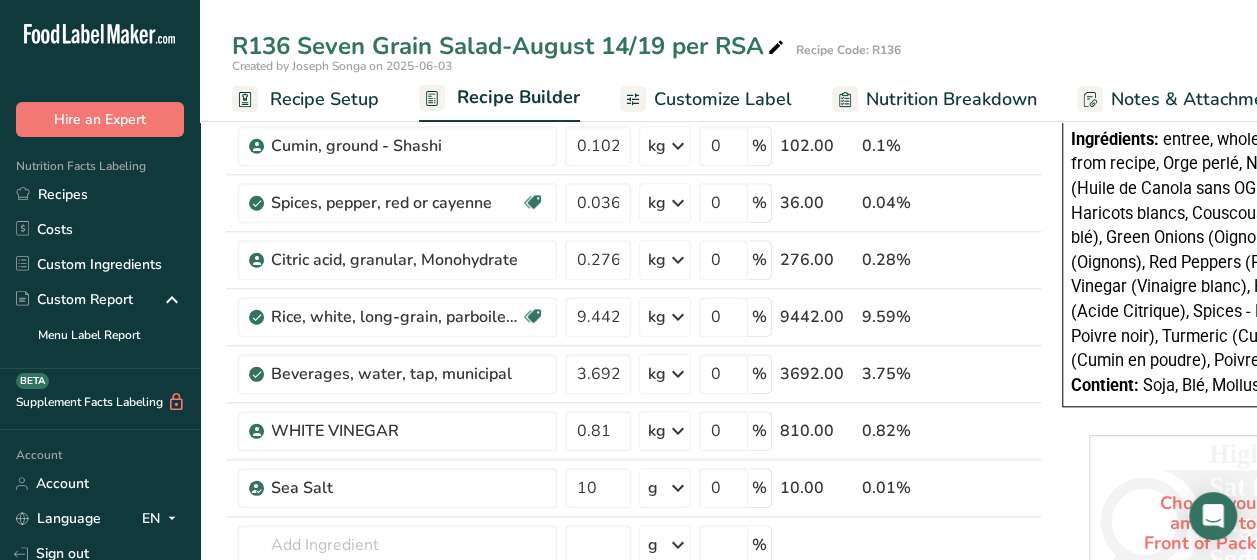 scroll, scrollTop: 883, scrollLeft: 0, axis: vertical 